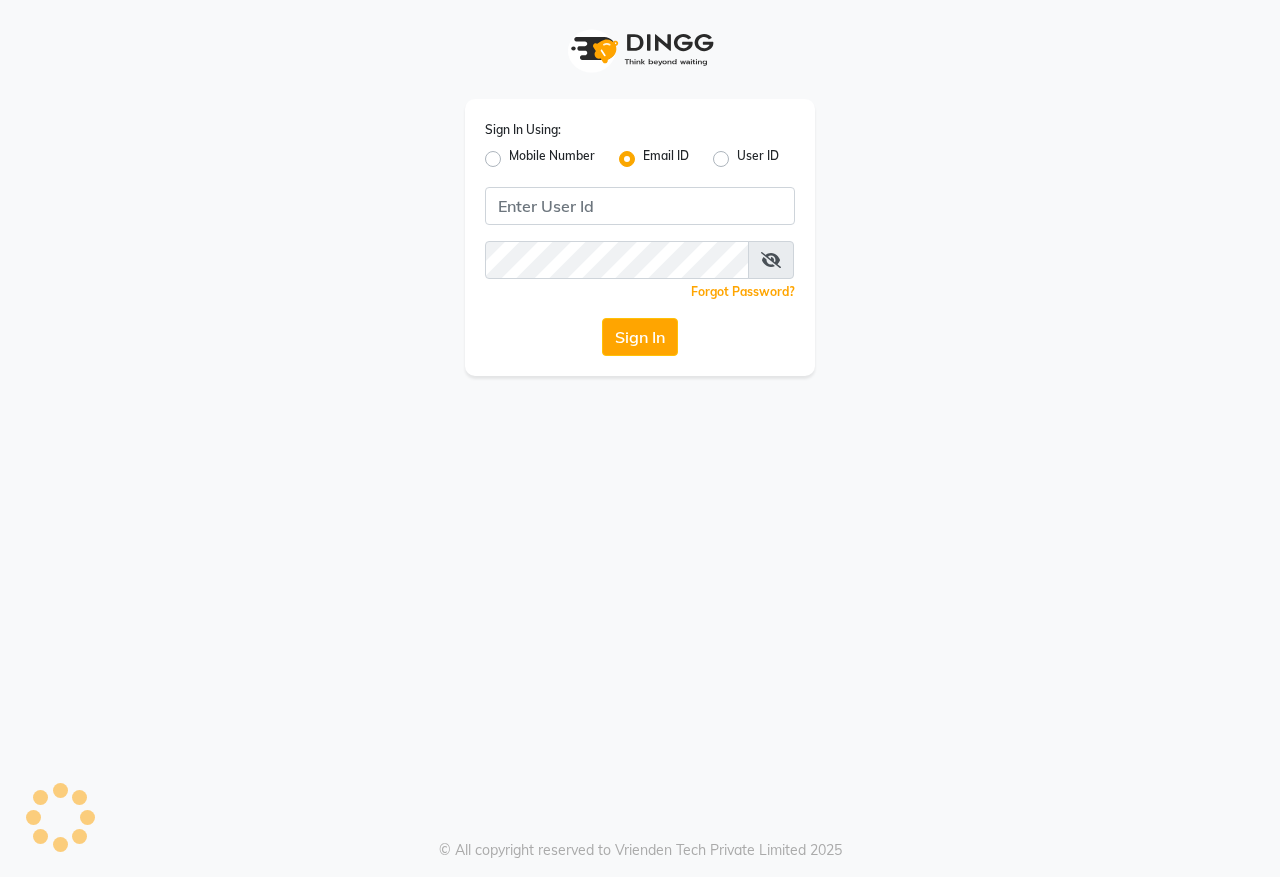 scroll, scrollTop: 0, scrollLeft: 0, axis: both 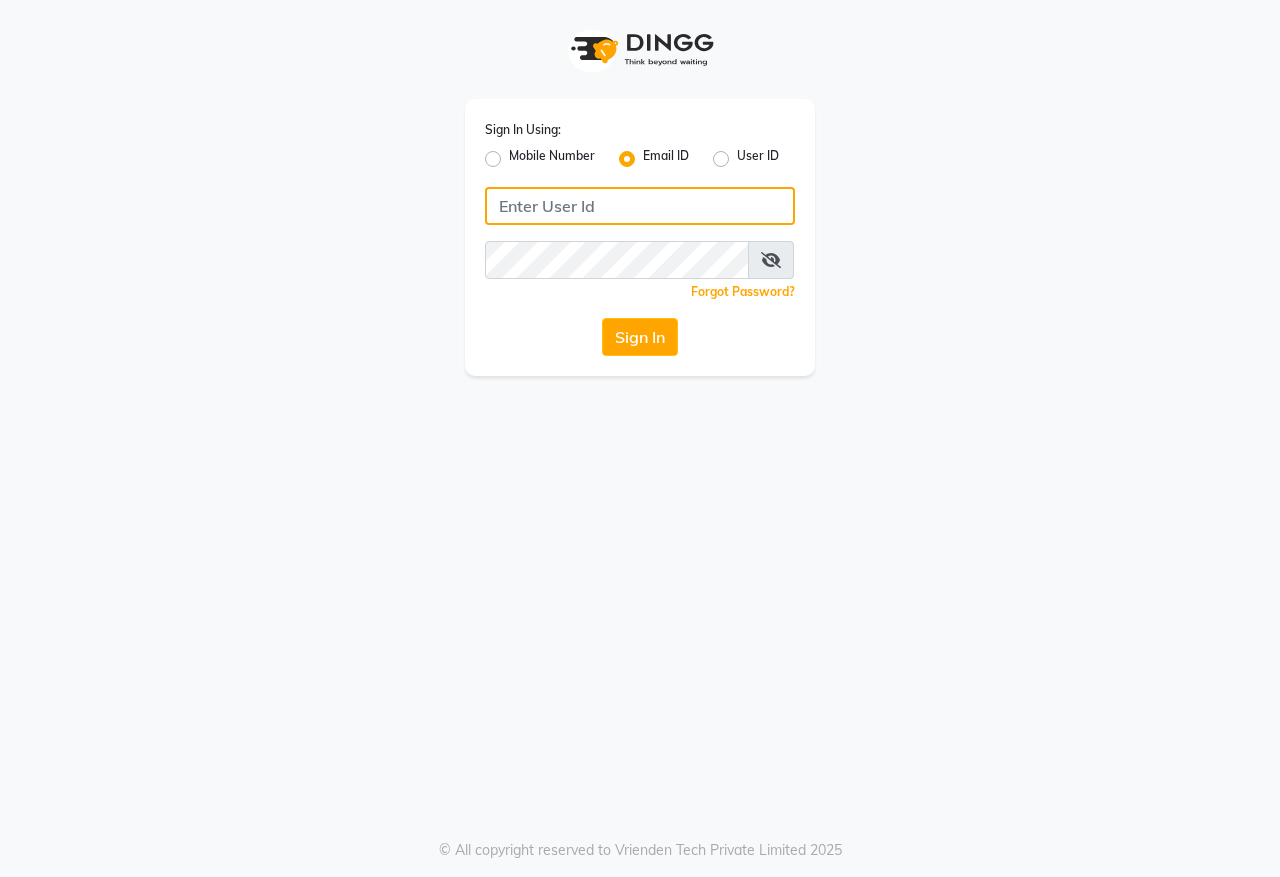 type on "sales@kidzkutz.com" 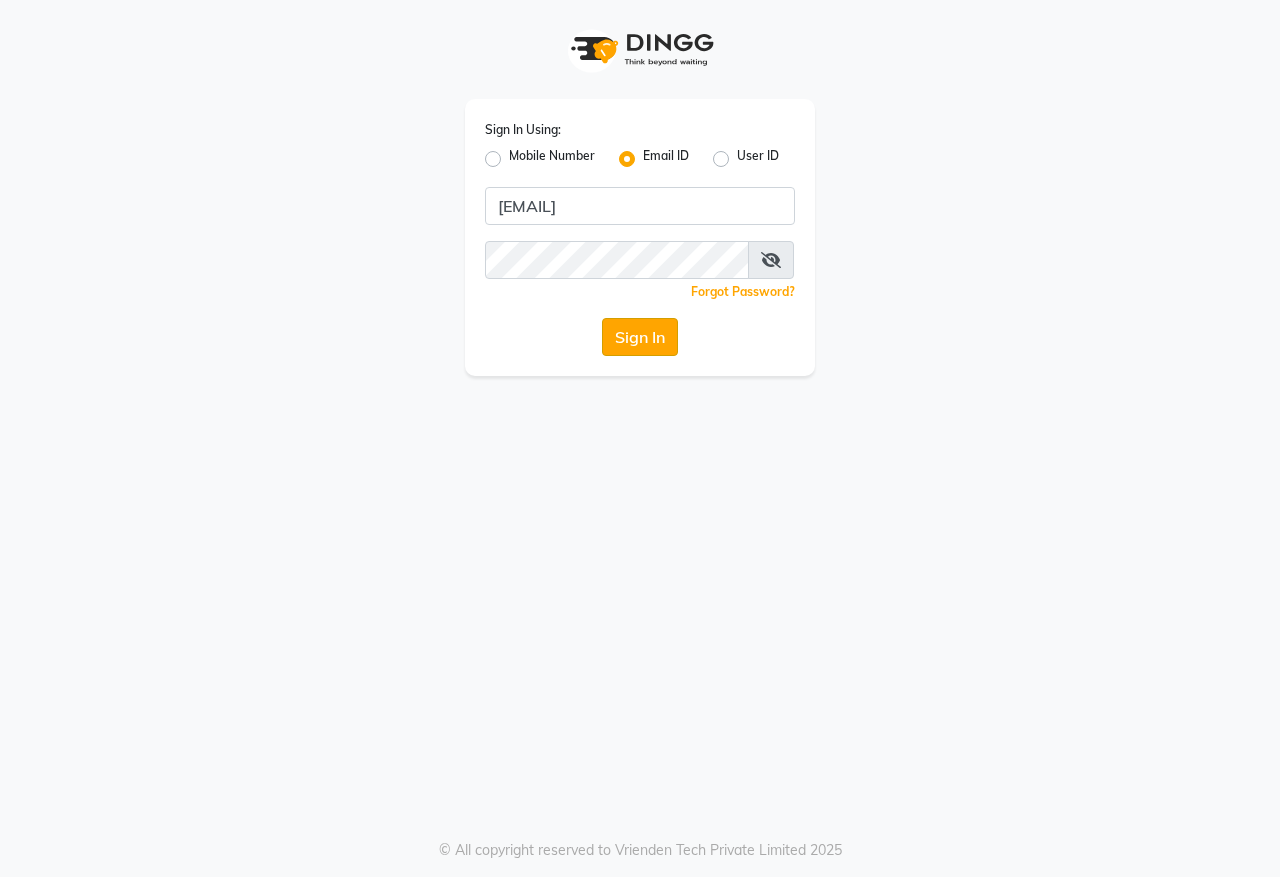 click on "Sign In" 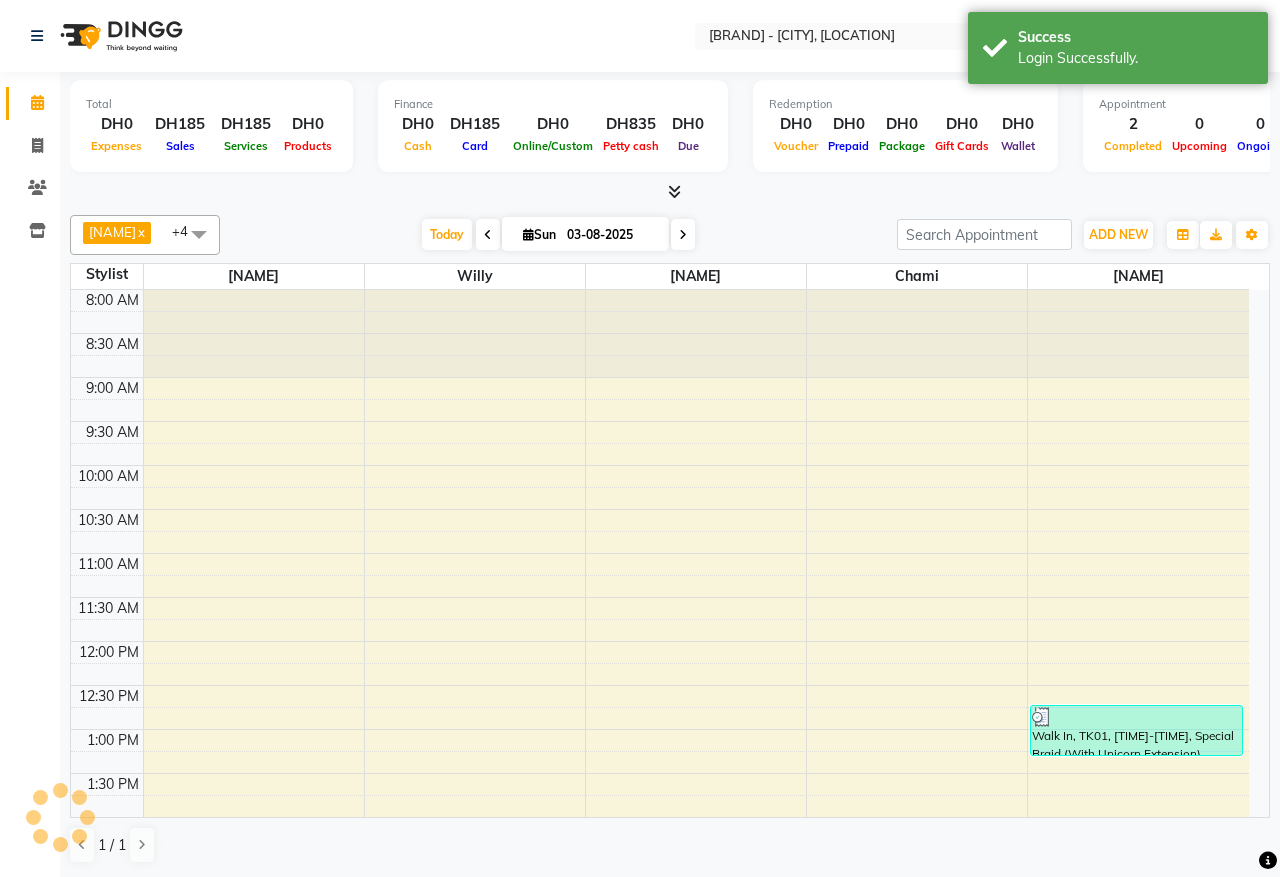 scroll, scrollTop: 0, scrollLeft: 0, axis: both 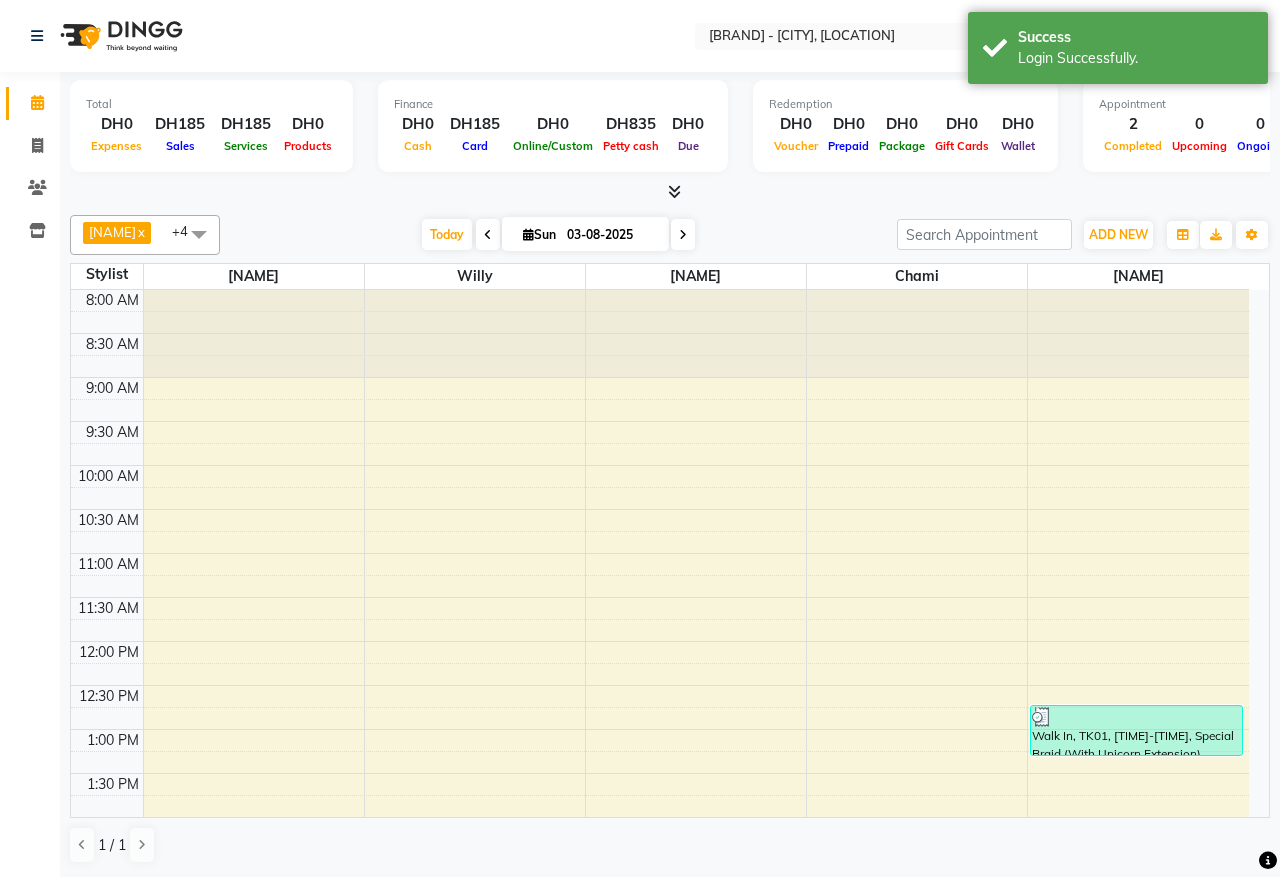 click 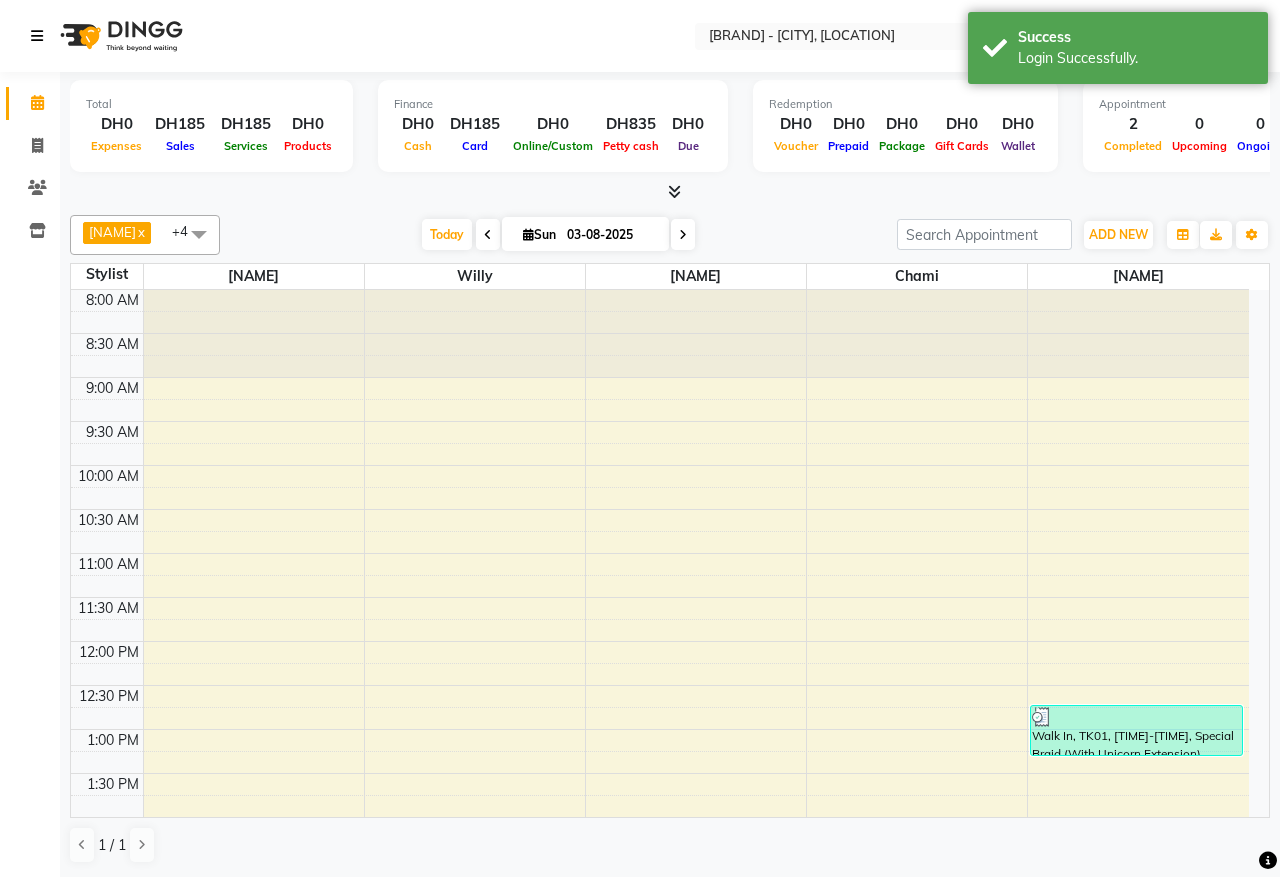 click at bounding box center (41, 36) 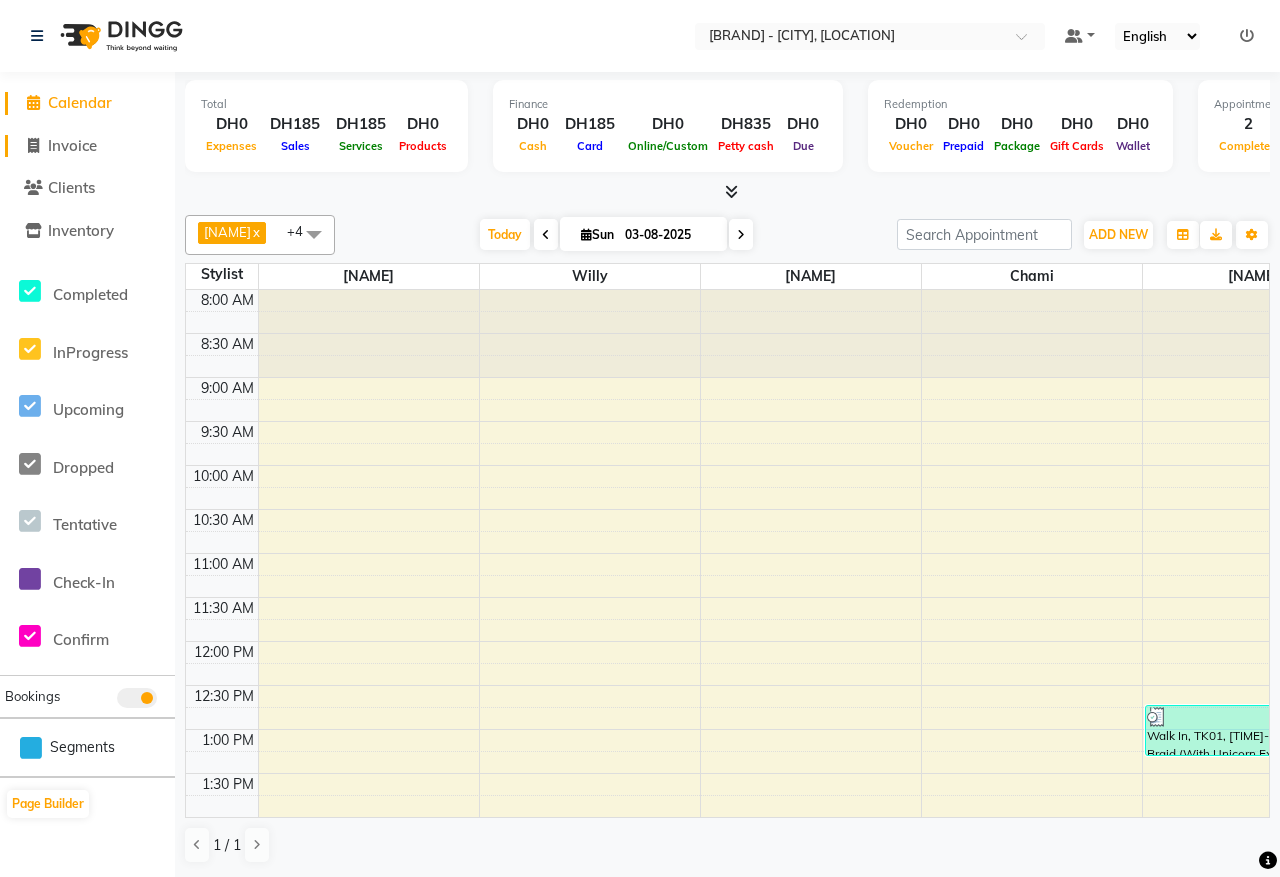click on "Invoice" 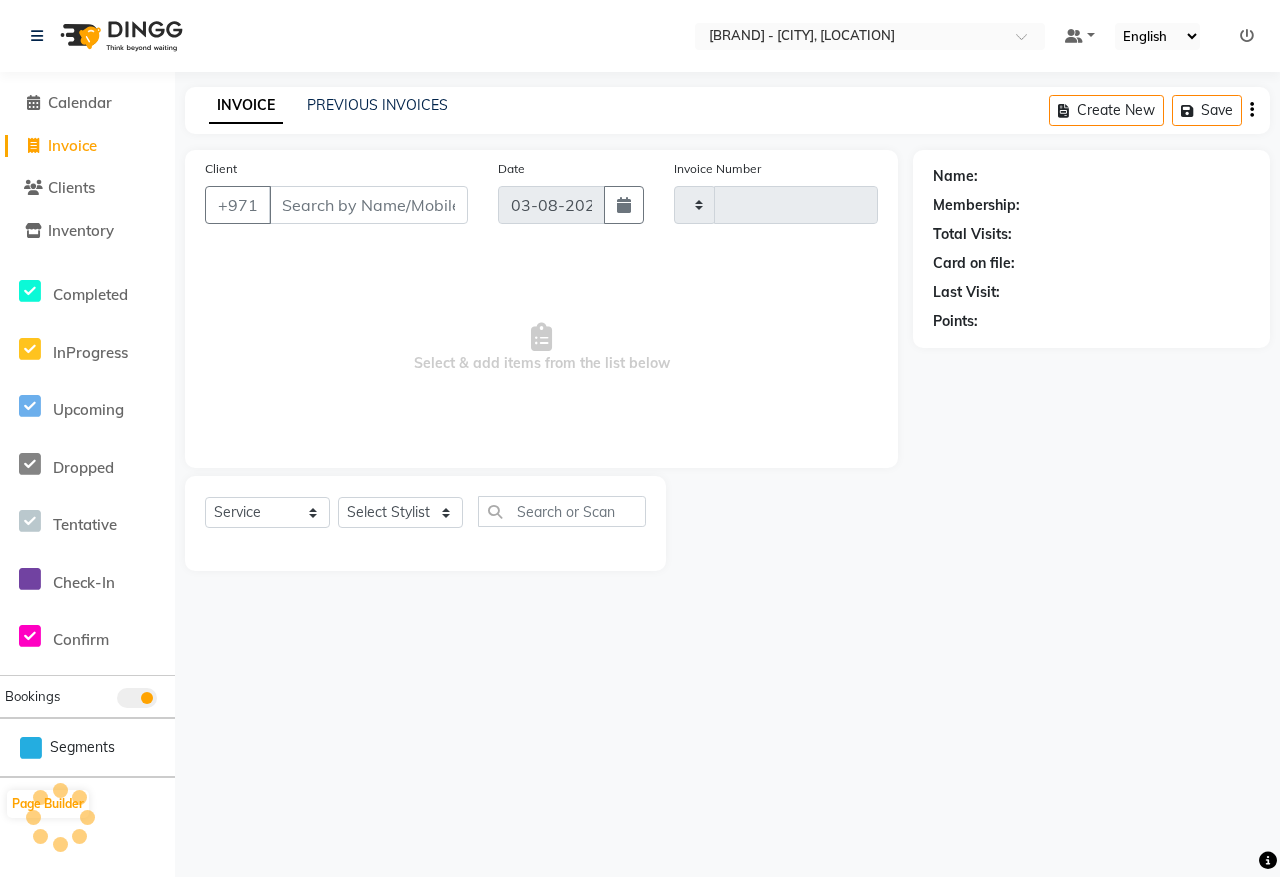type on "0093" 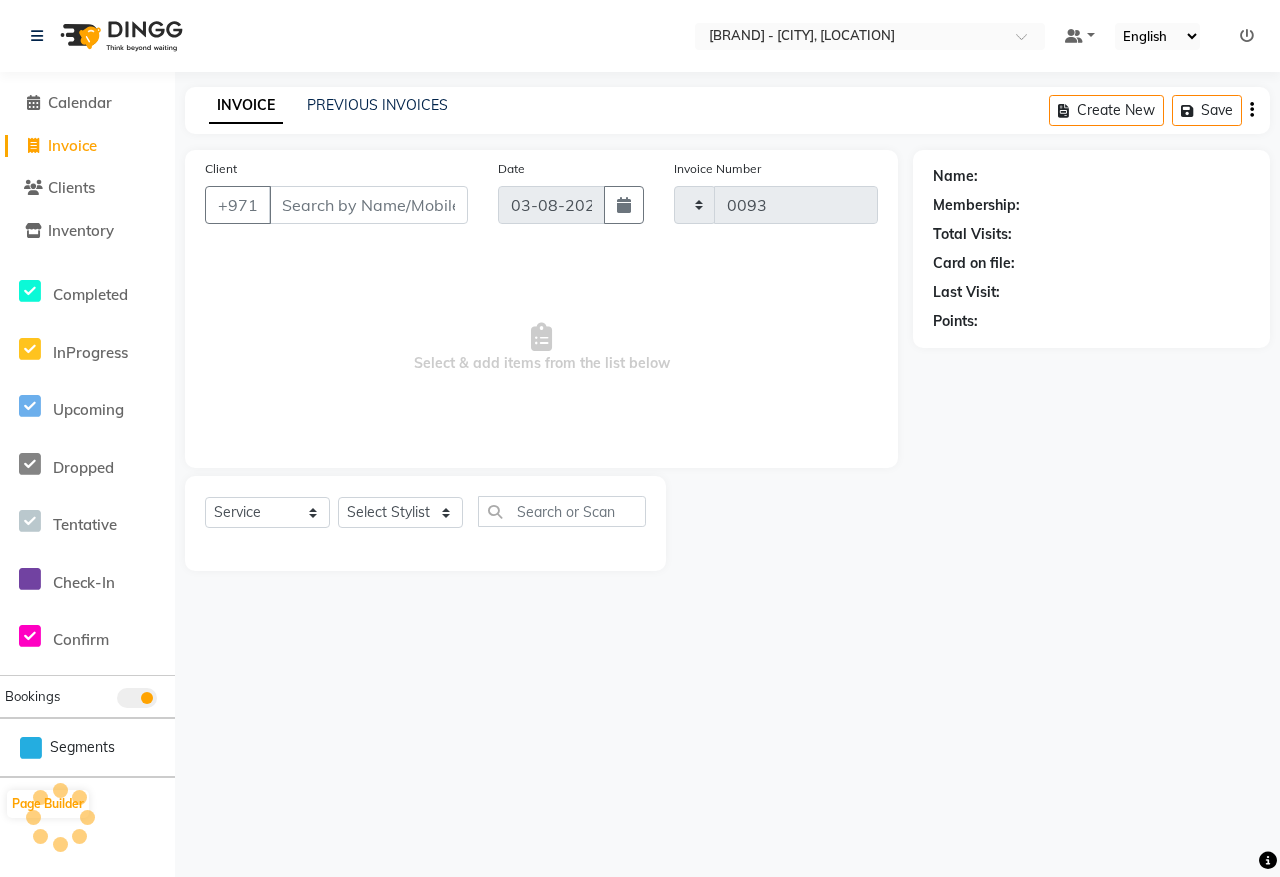 select on "8554" 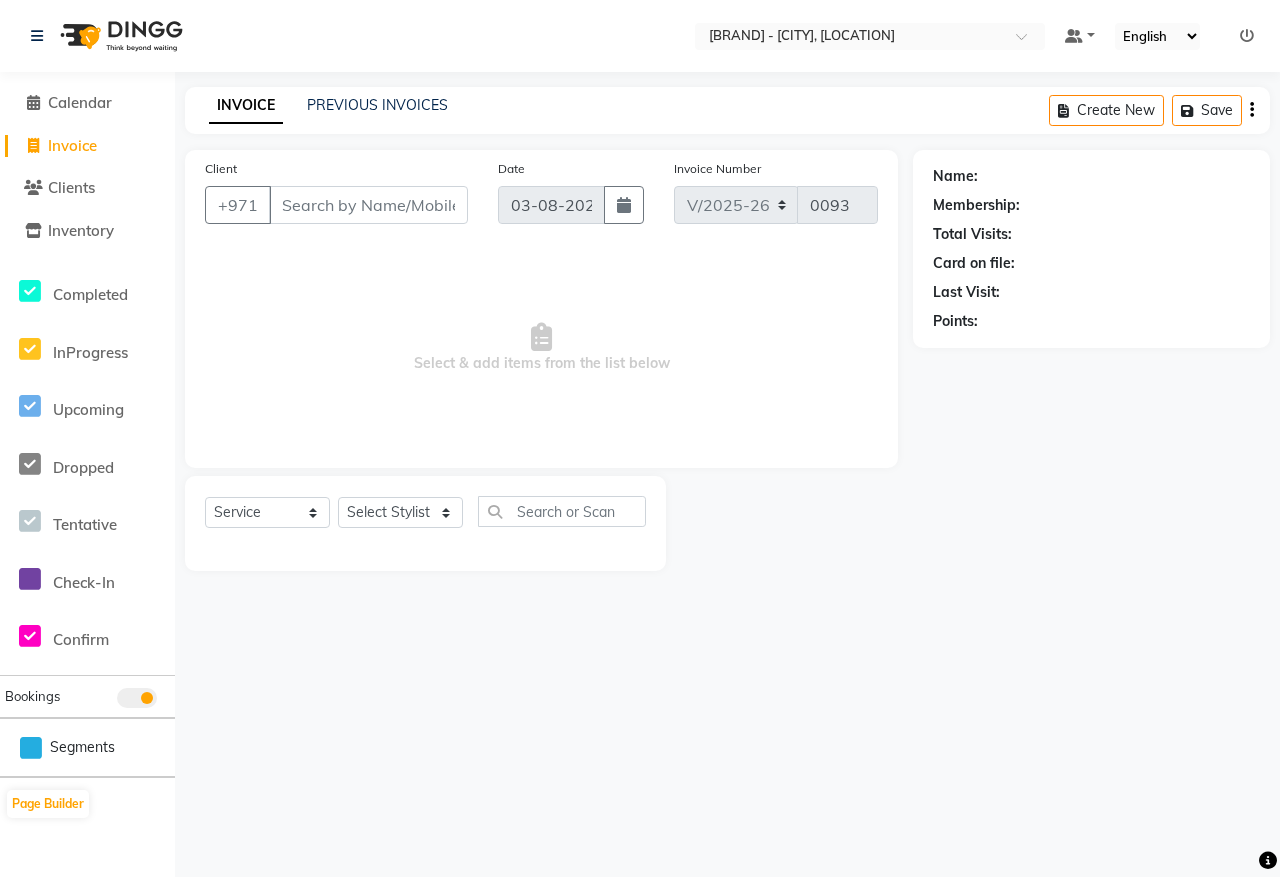 click on "Client" at bounding box center [368, 205] 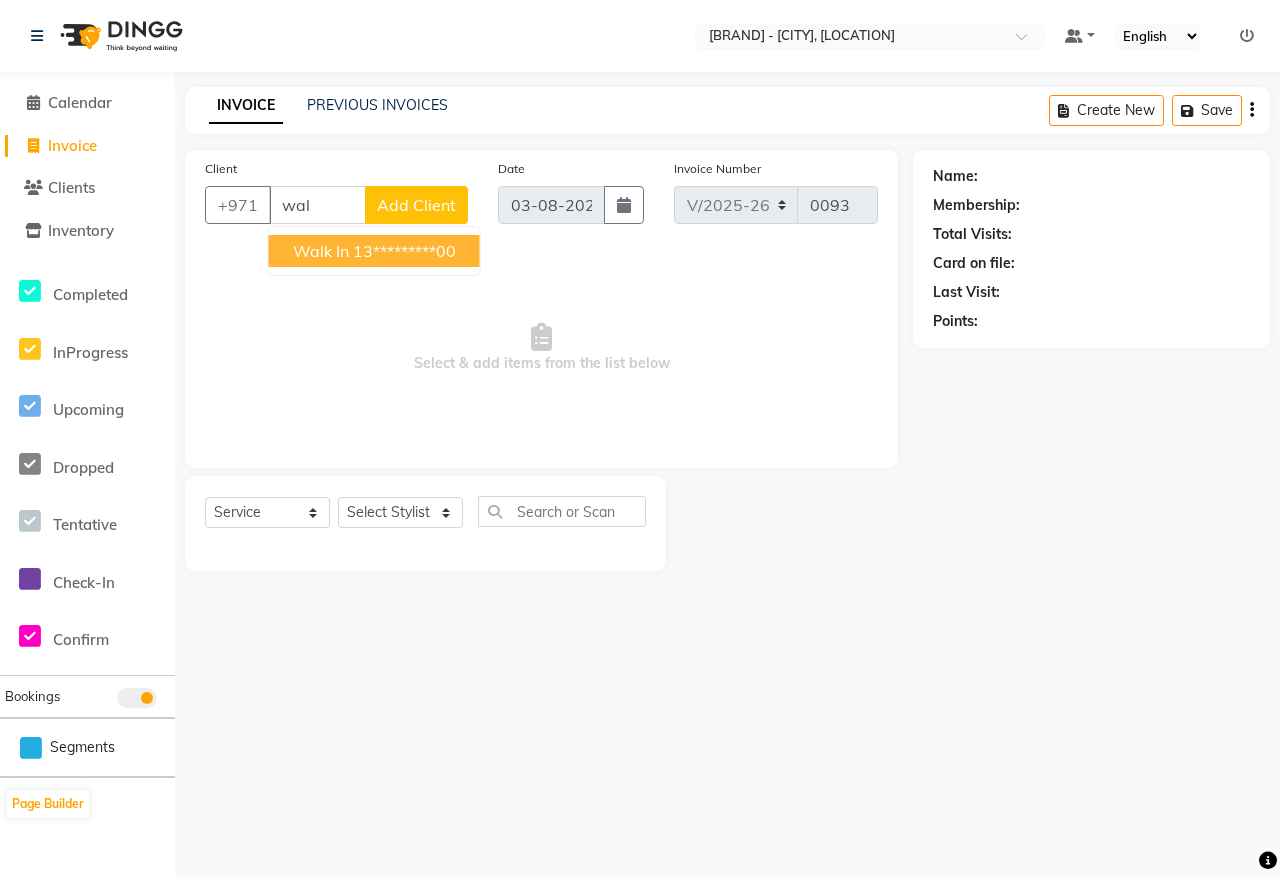 click on "Walk In  13*********00" at bounding box center (374, 251) 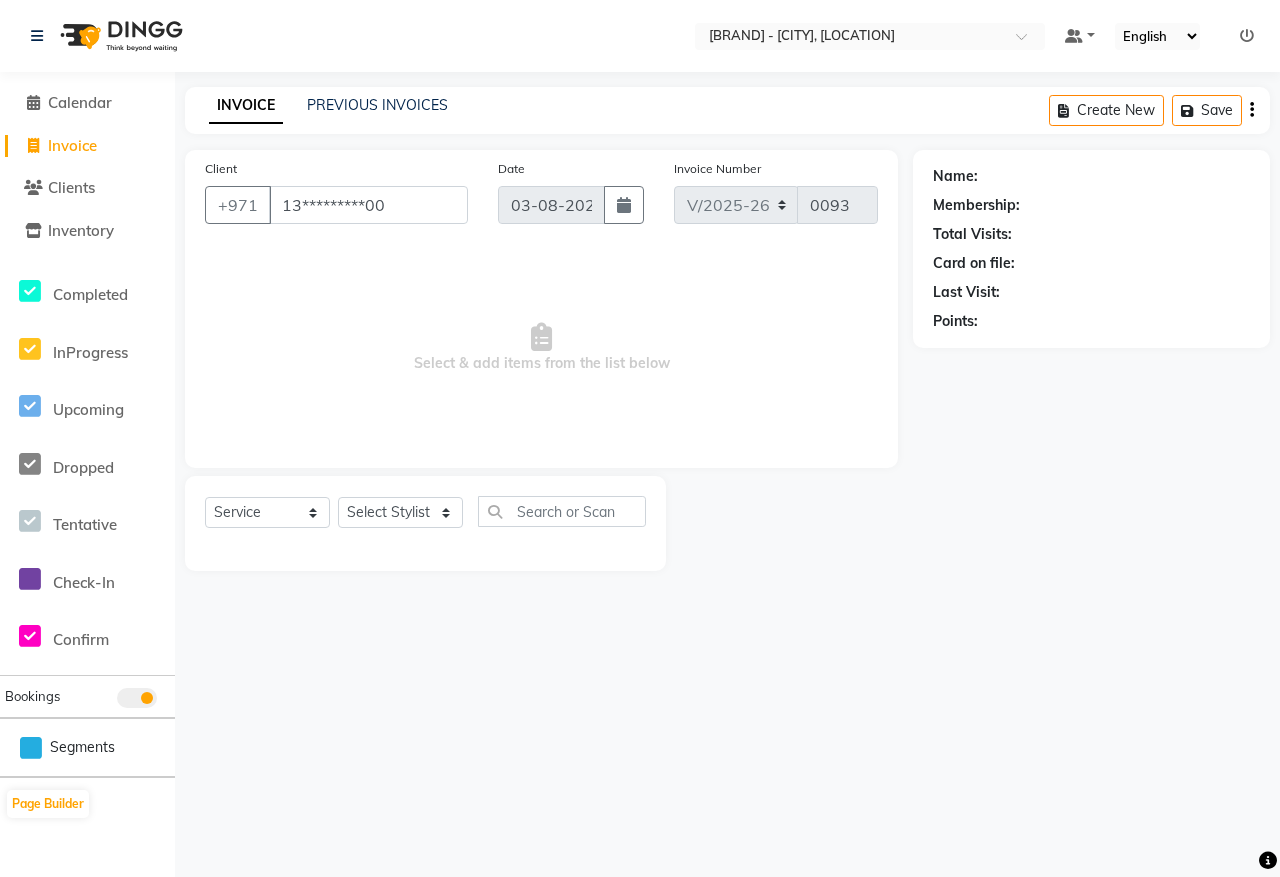 type on "13*********00" 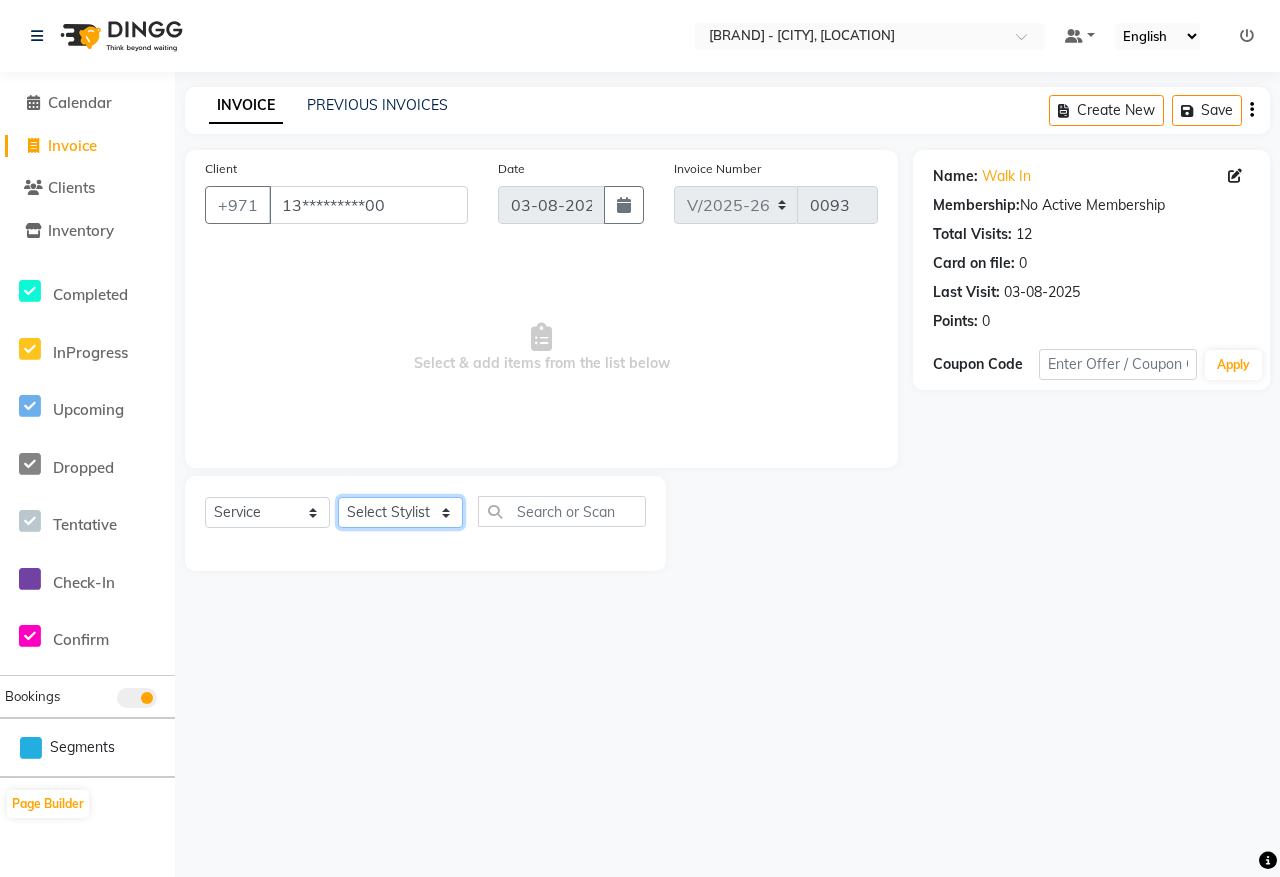 click on "Select Stylist Aris Barber6 Chami Mr. Marwan Sales Sarah Victor Willy" 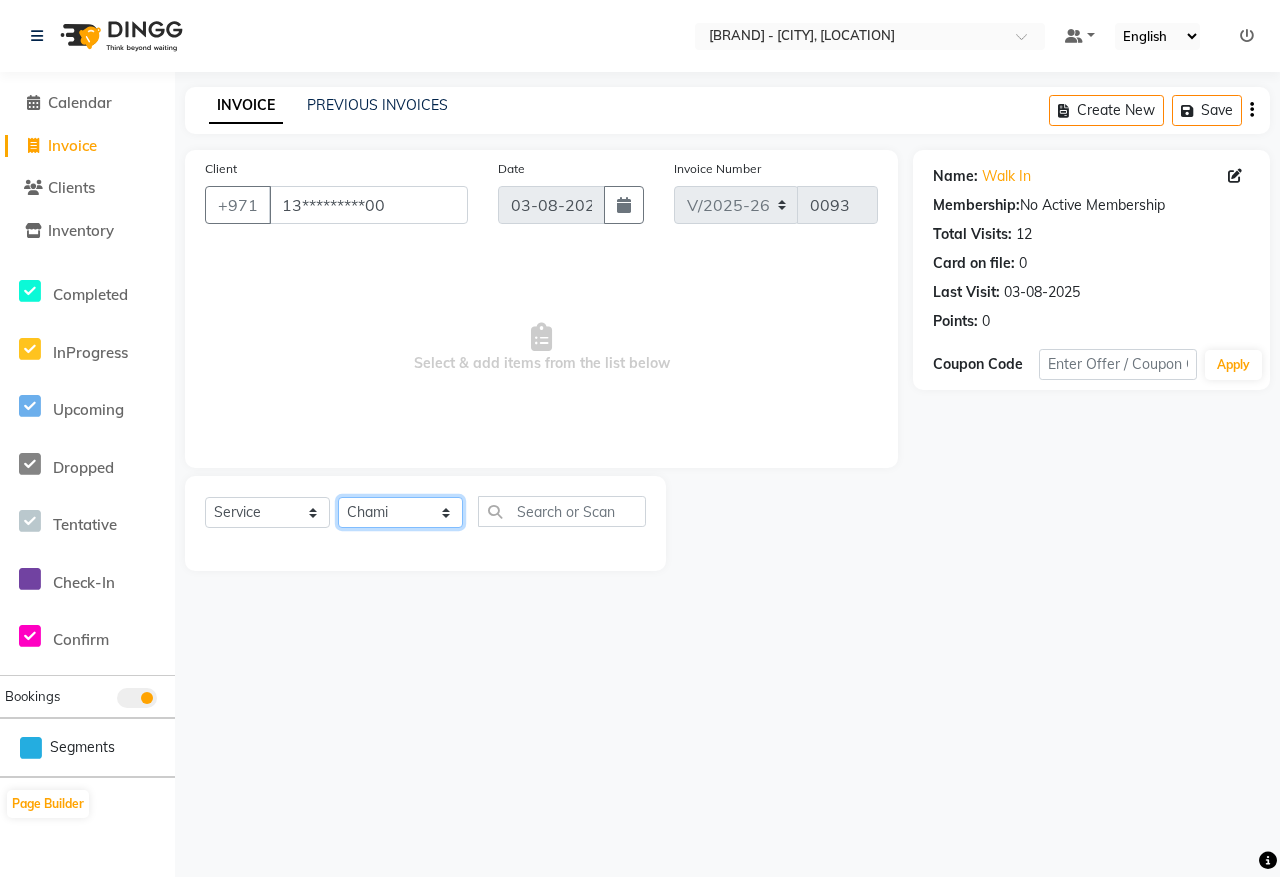 click on "Select Stylist Aris Barber6 Chami Mr. Marwan Sales Sarah Victor Willy" 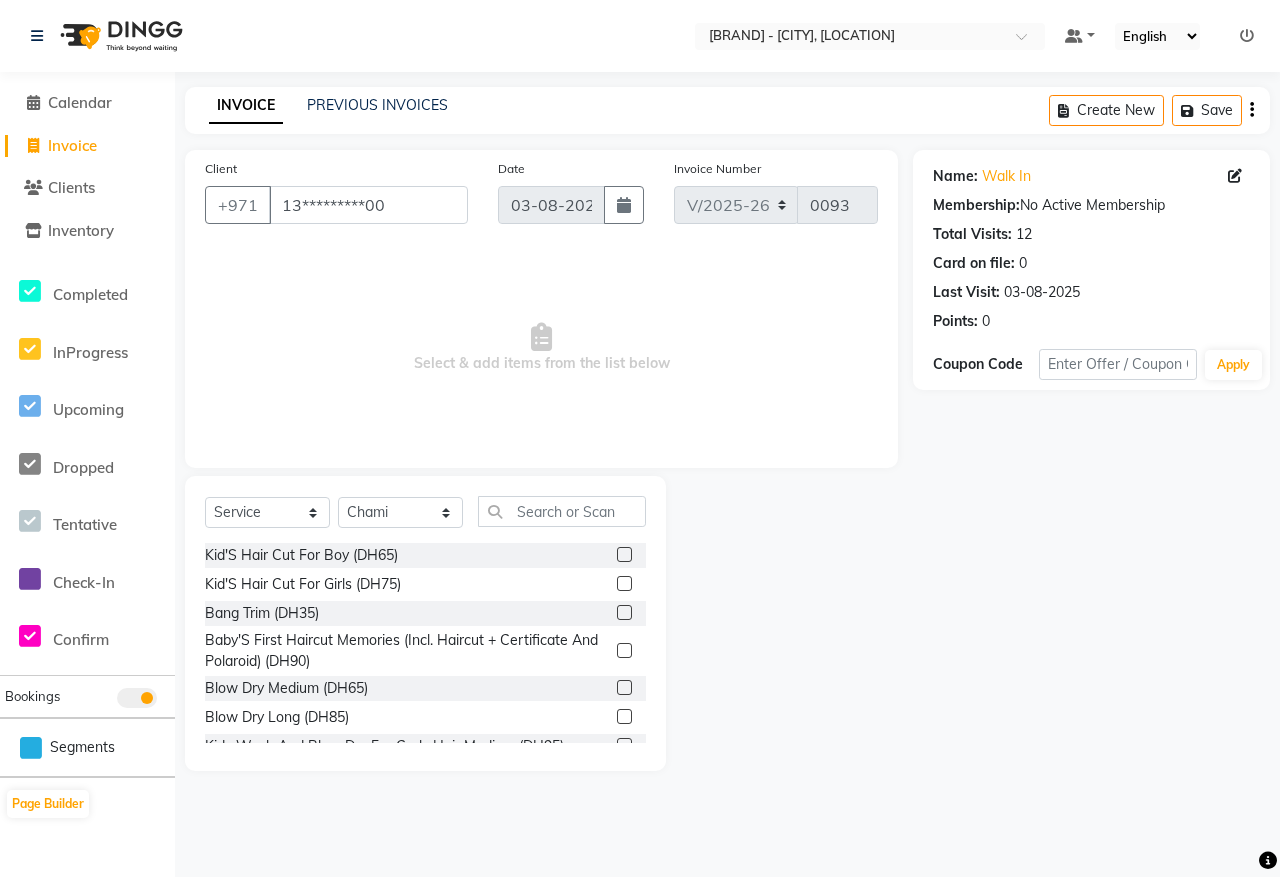 click 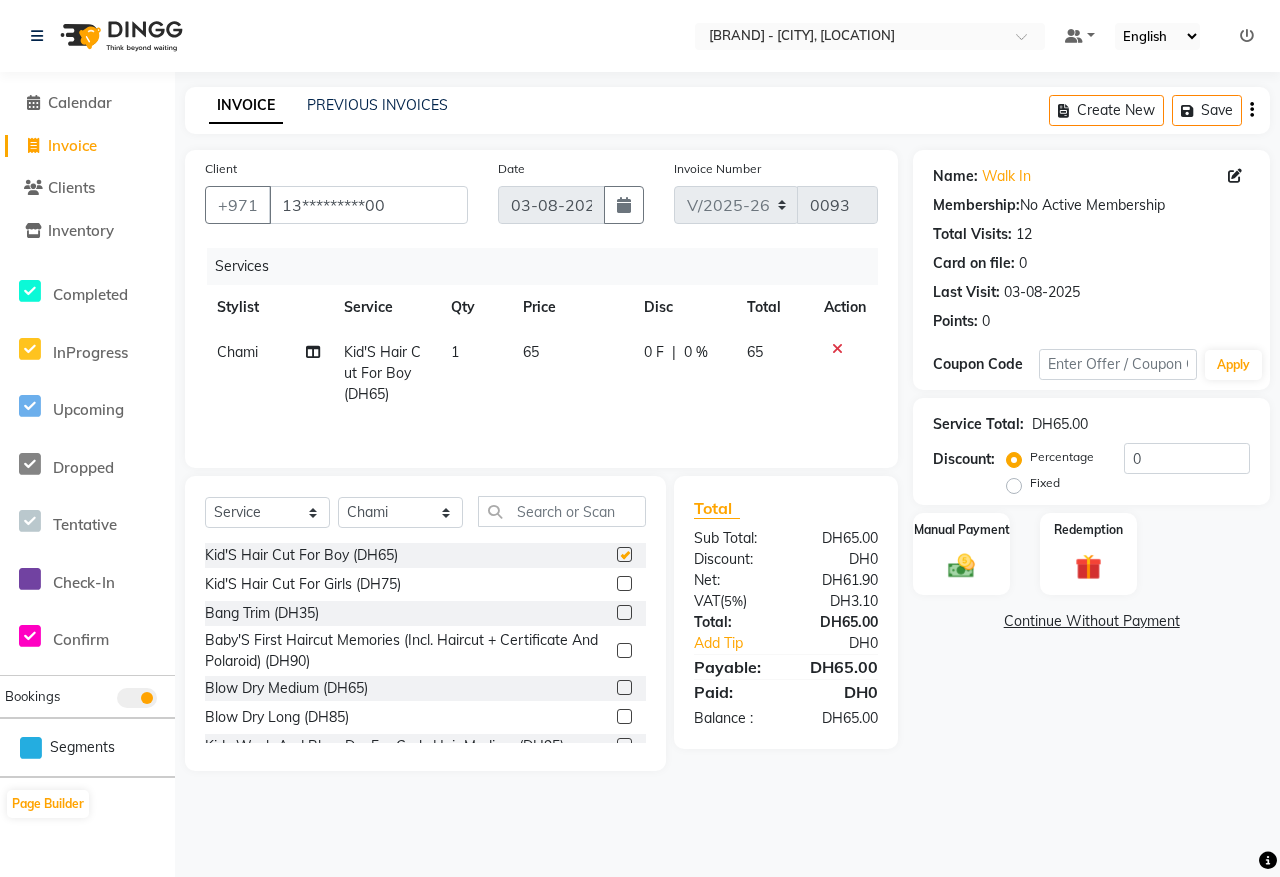 checkbox on "false" 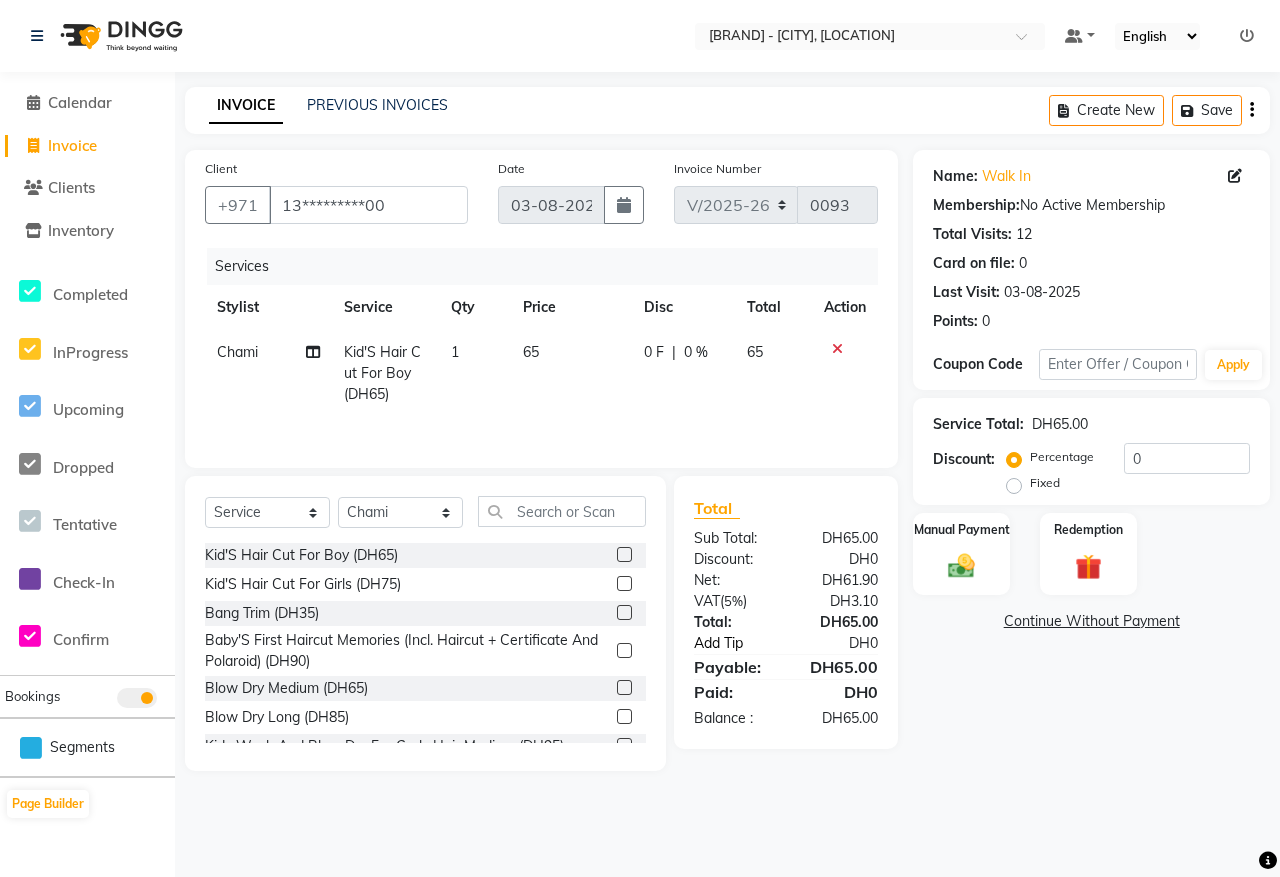 click on "Add Tip" 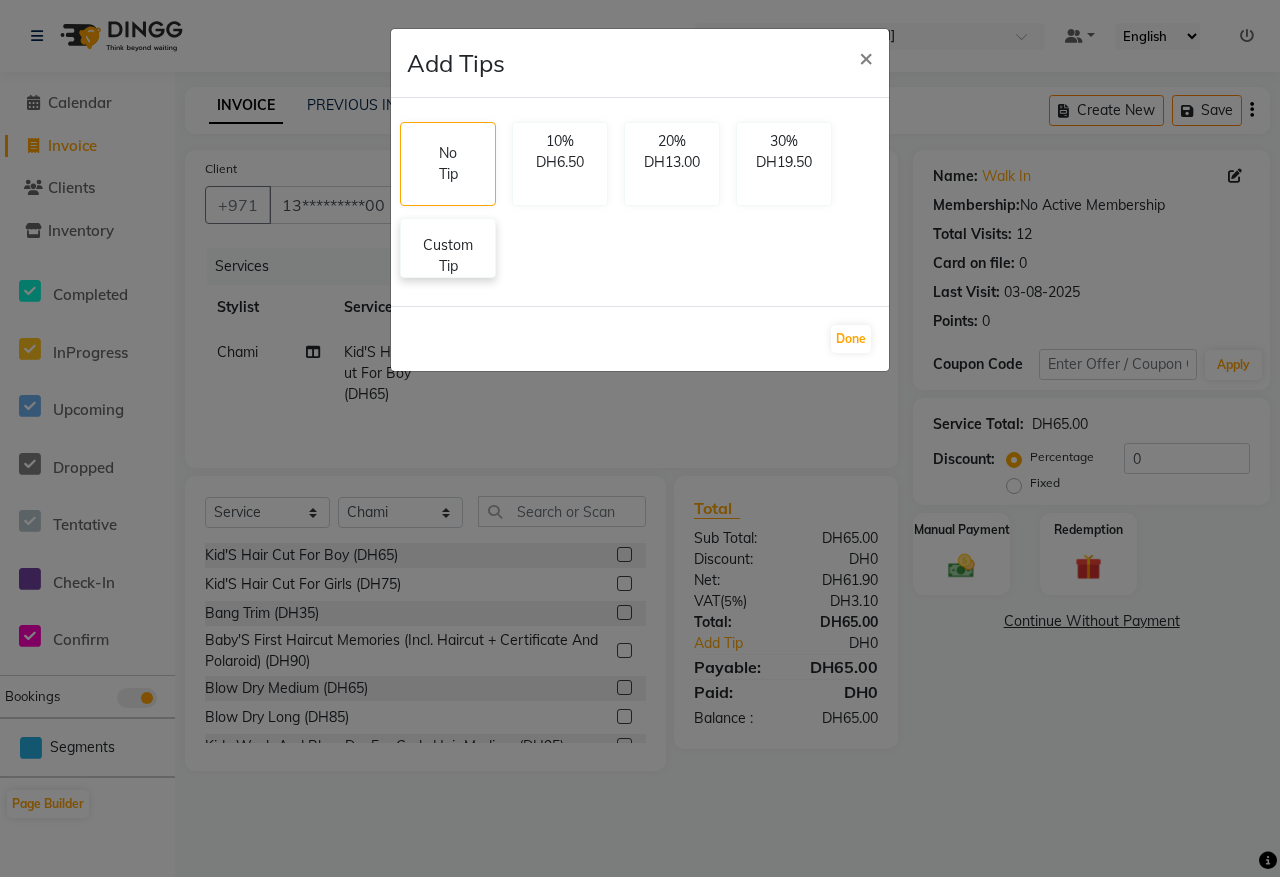 click on "Custom Tip" 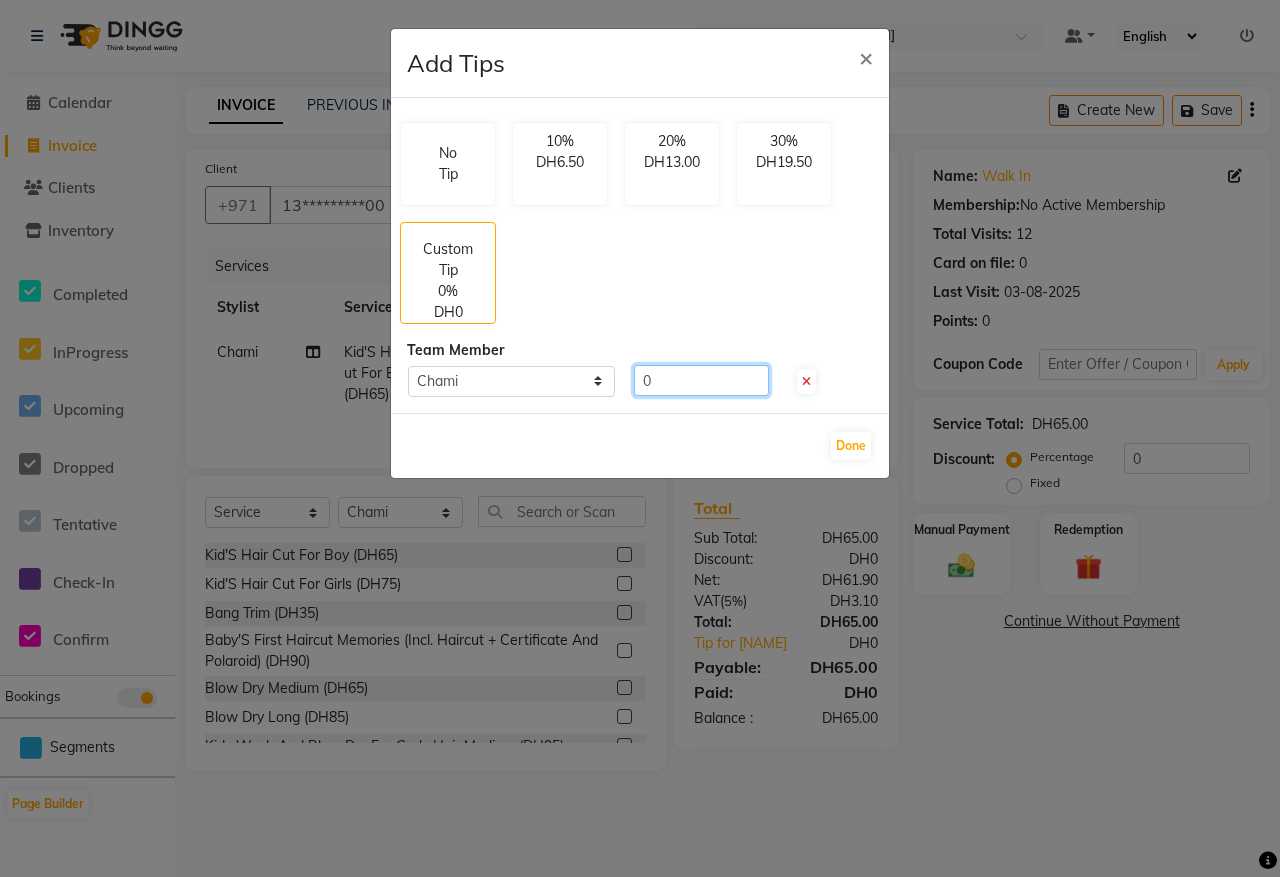 click on "0" 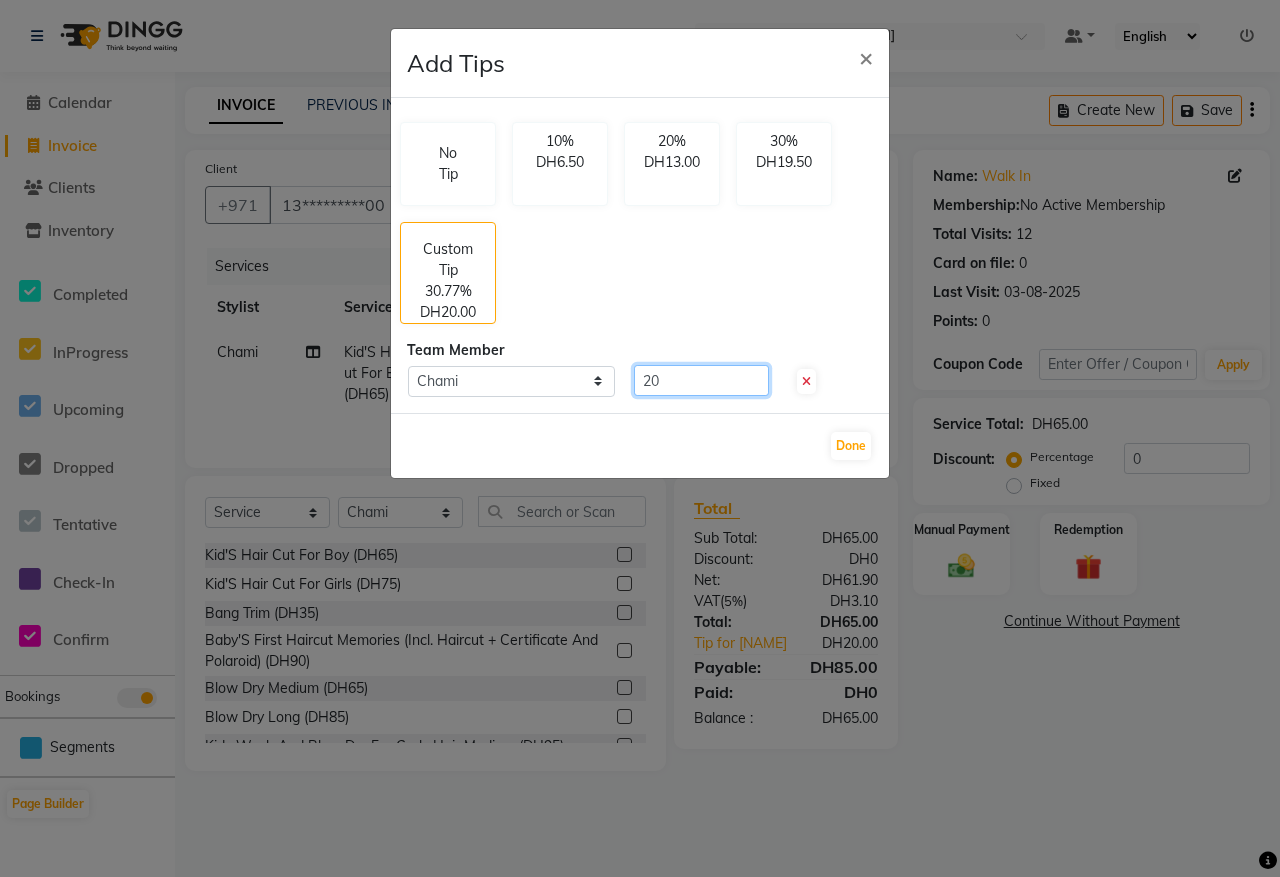 type on "20" 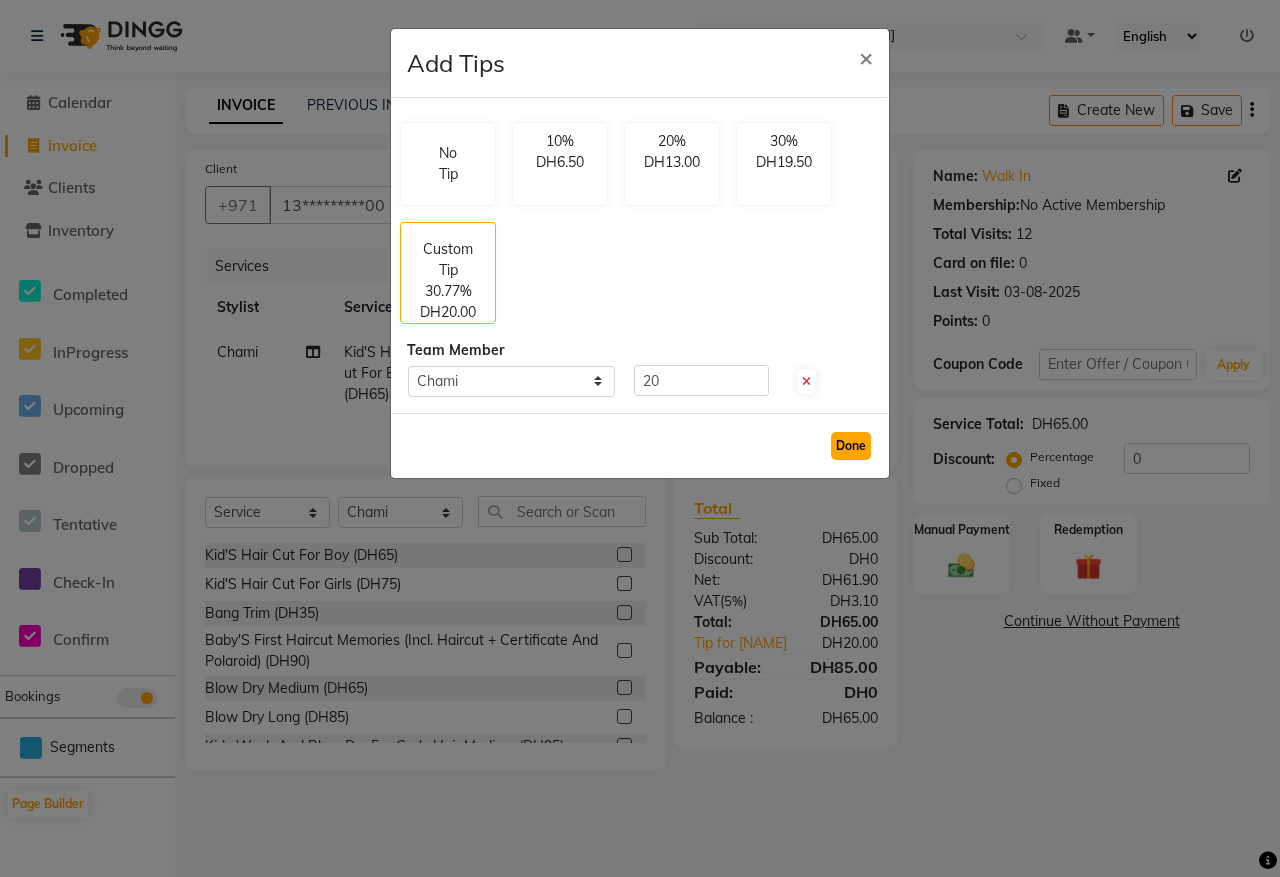 click on "Done" 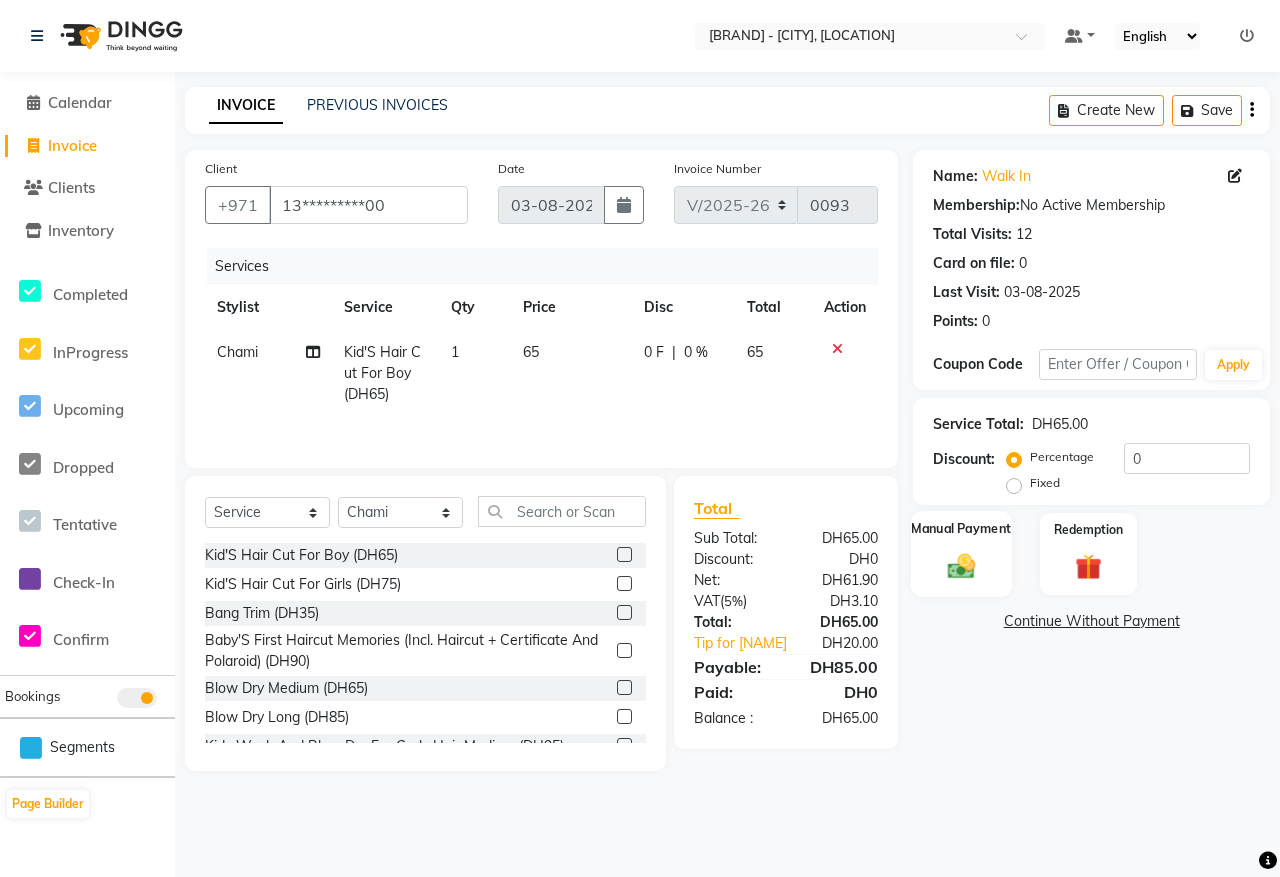 click 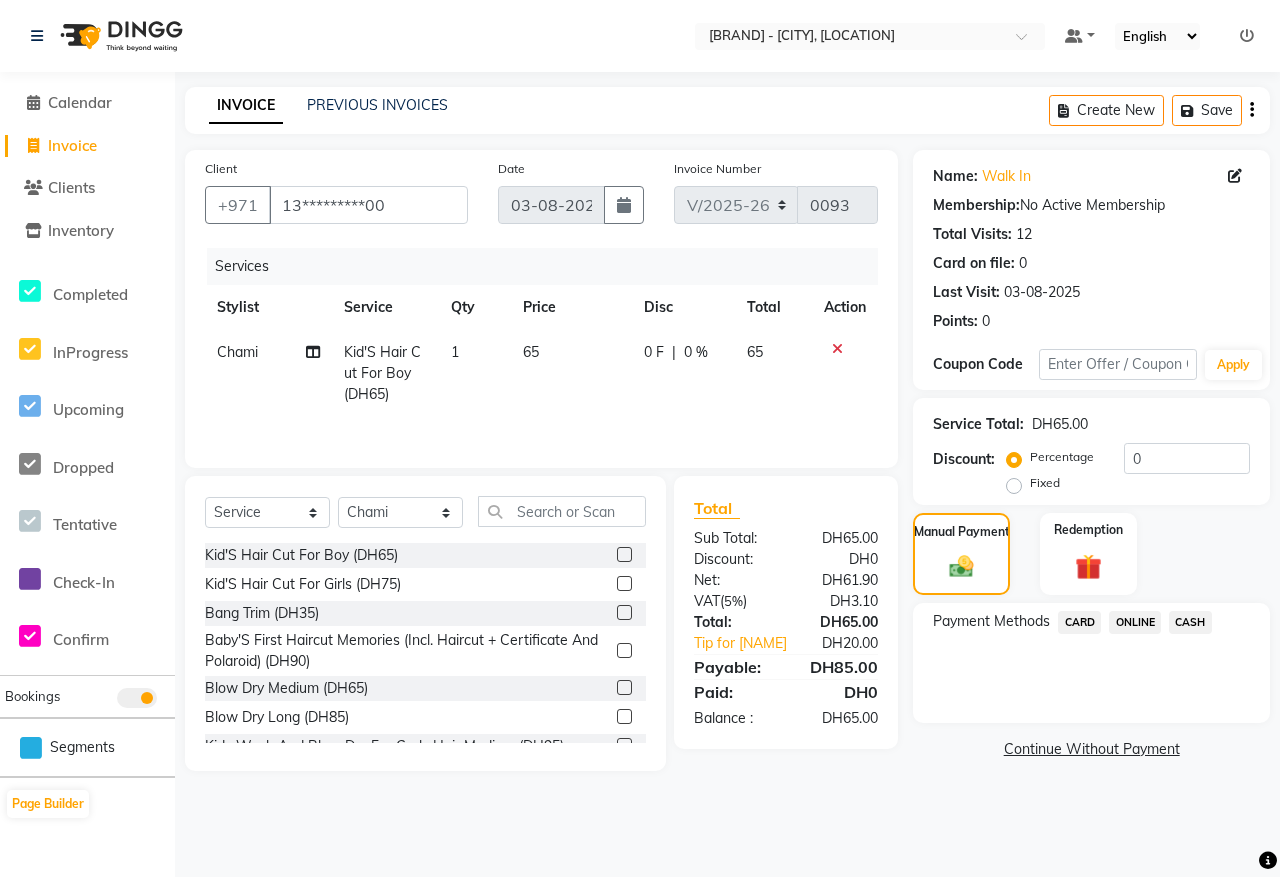 click on "CARD" 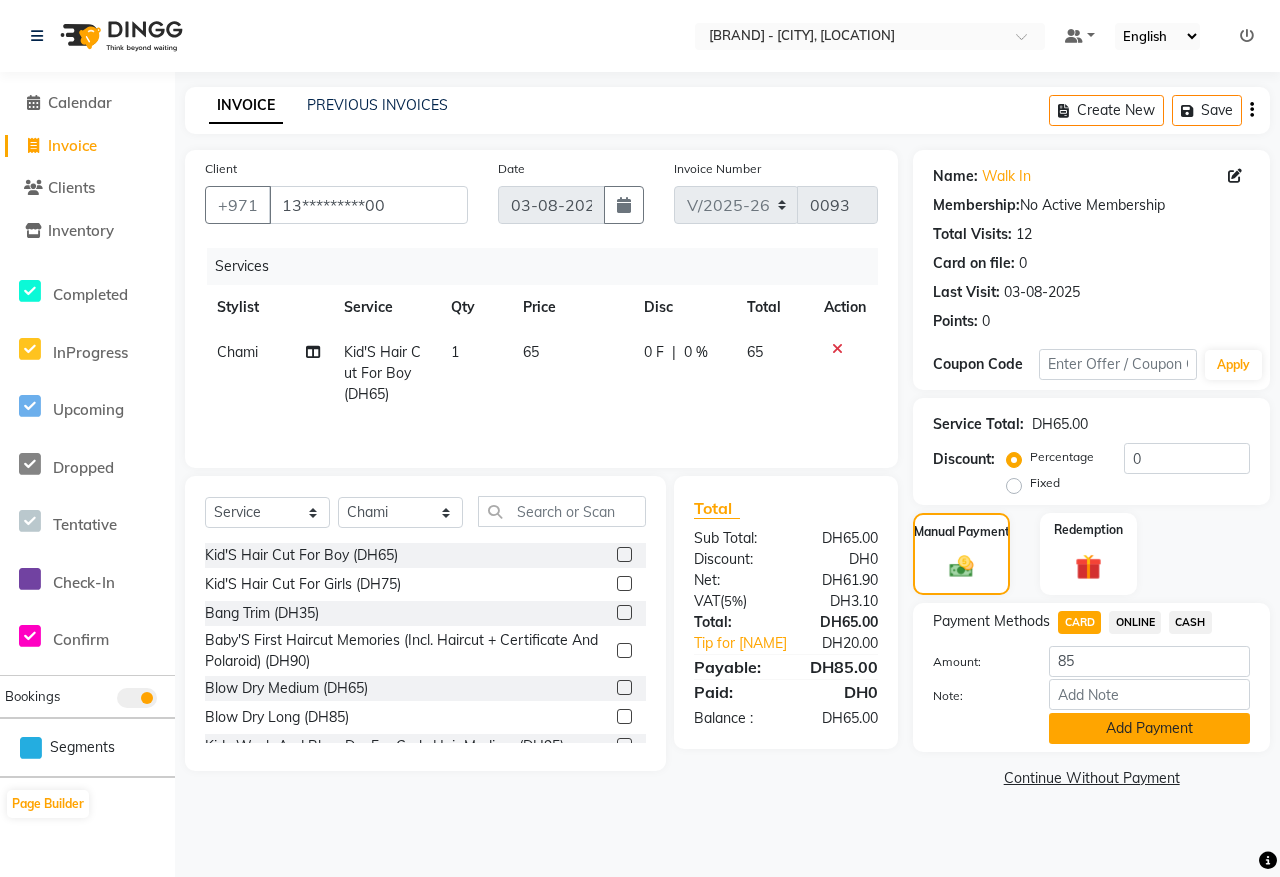 click on "Add Payment" 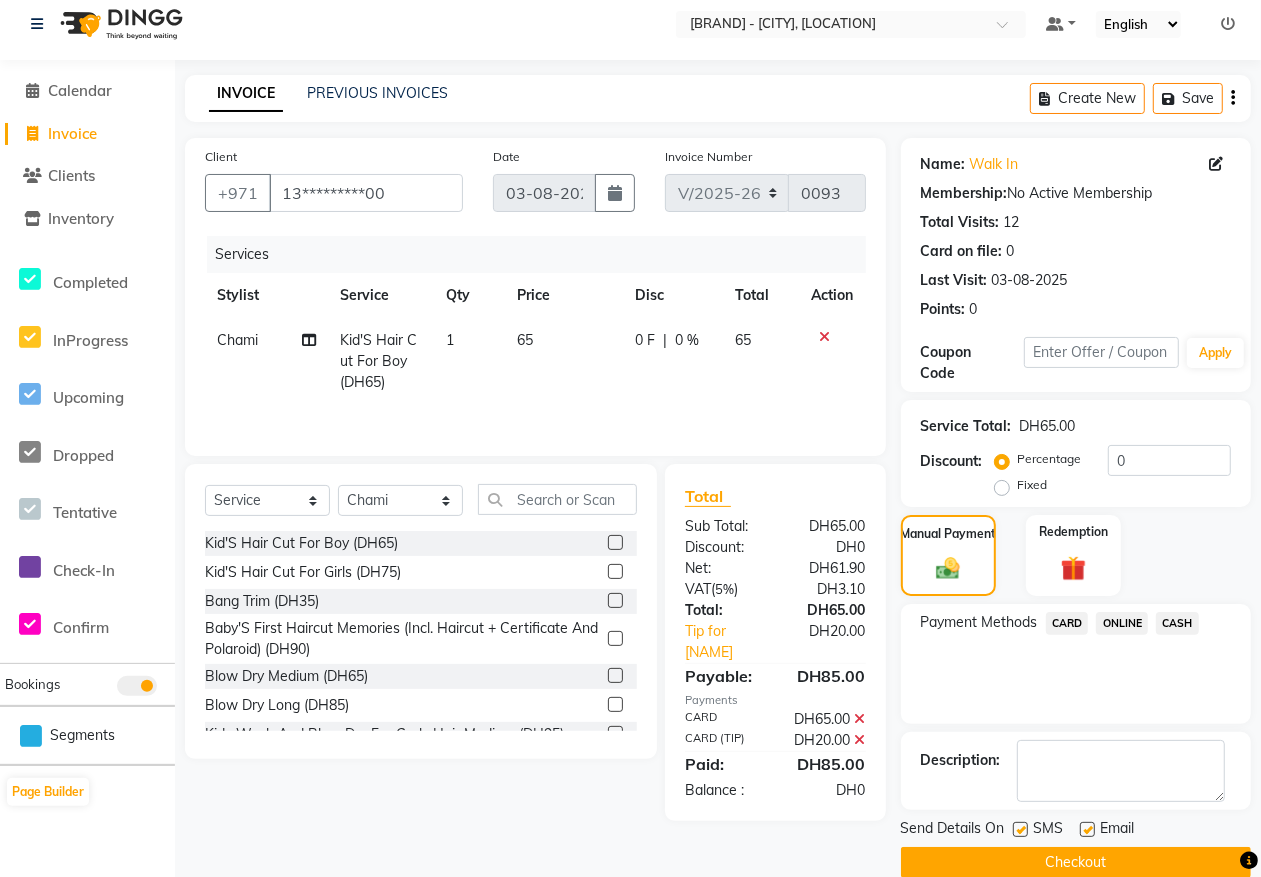 scroll, scrollTop: 43, scrollLeft: 0, axis: vertical 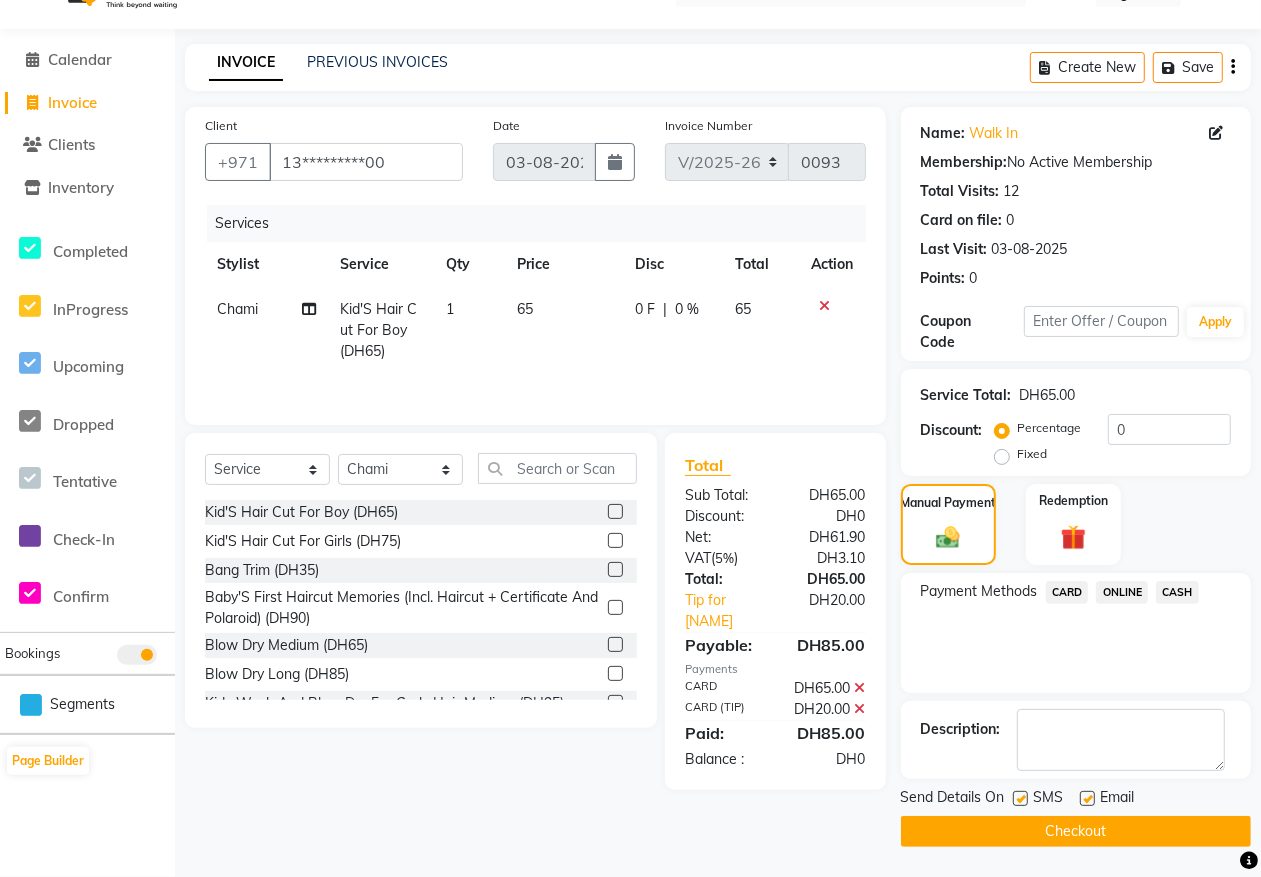 click on "Checkout" 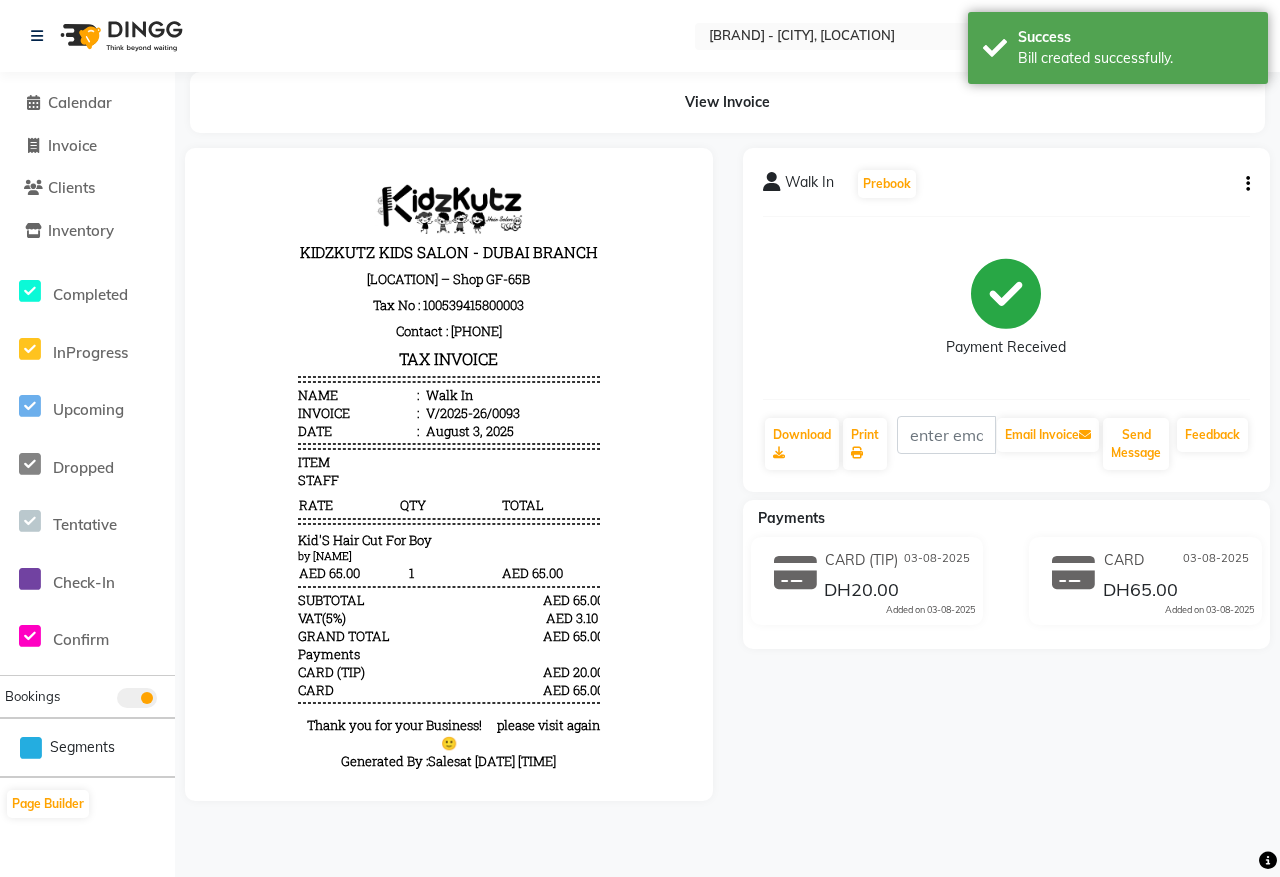 scroll, scrollTop: 0, scrollLeft: 0, axis: both 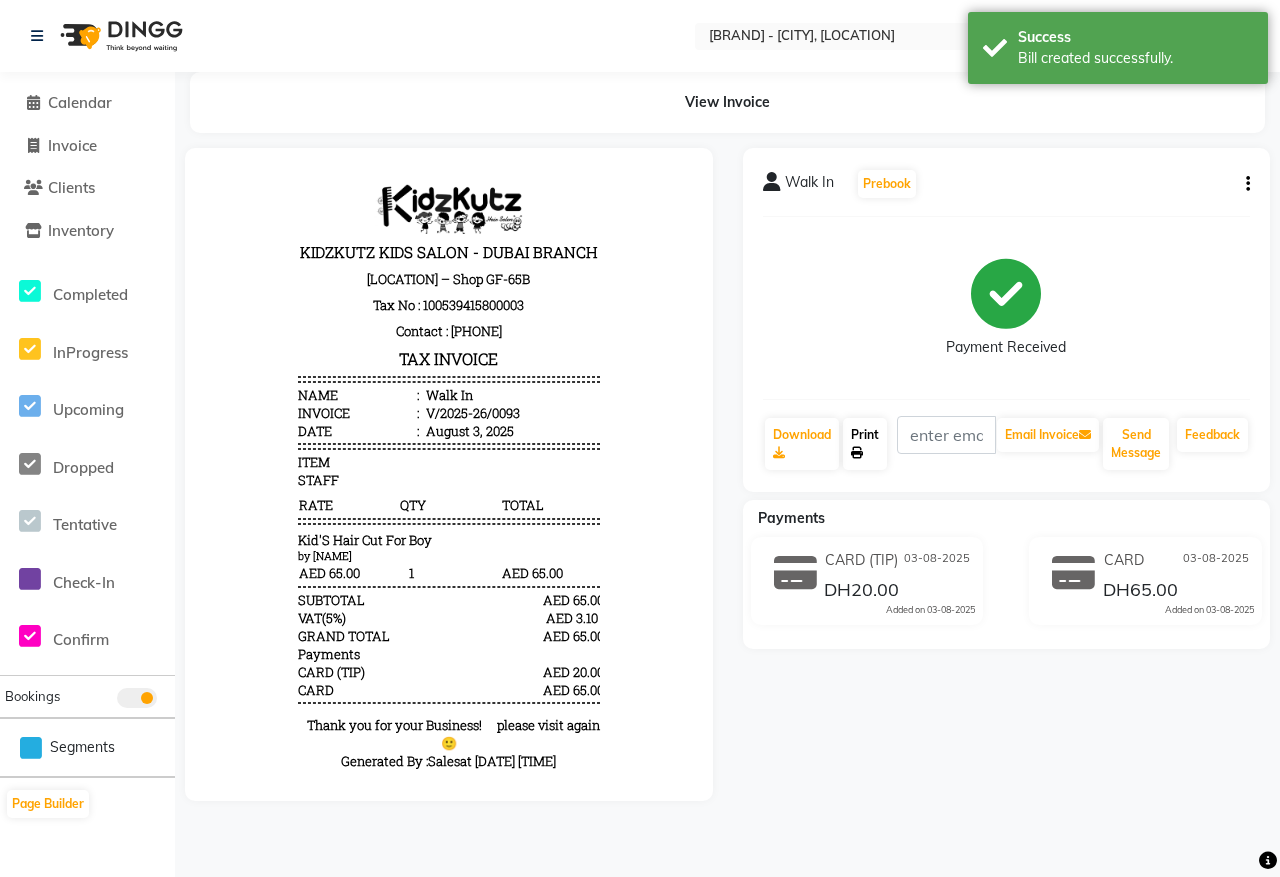 click on "Print" 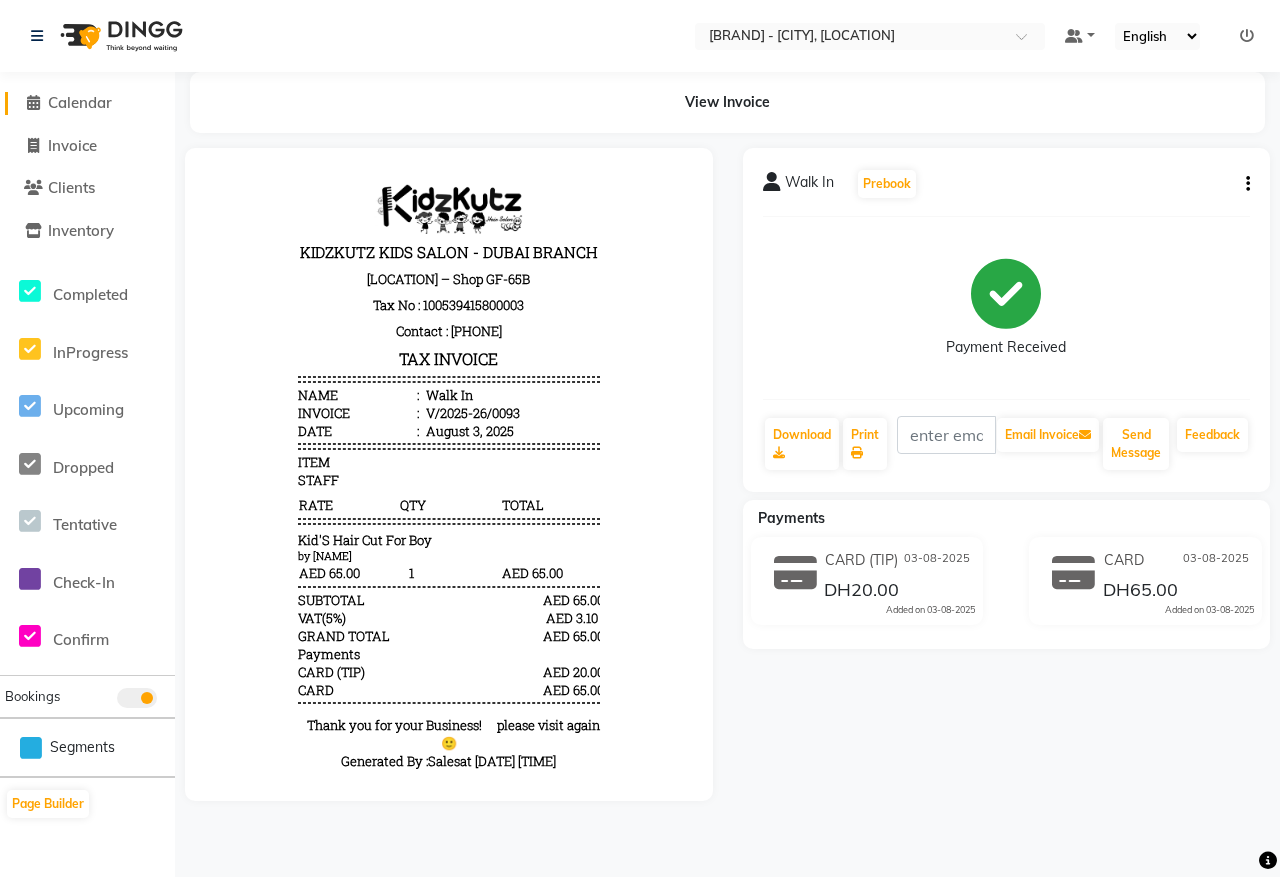 click on "Calendar" 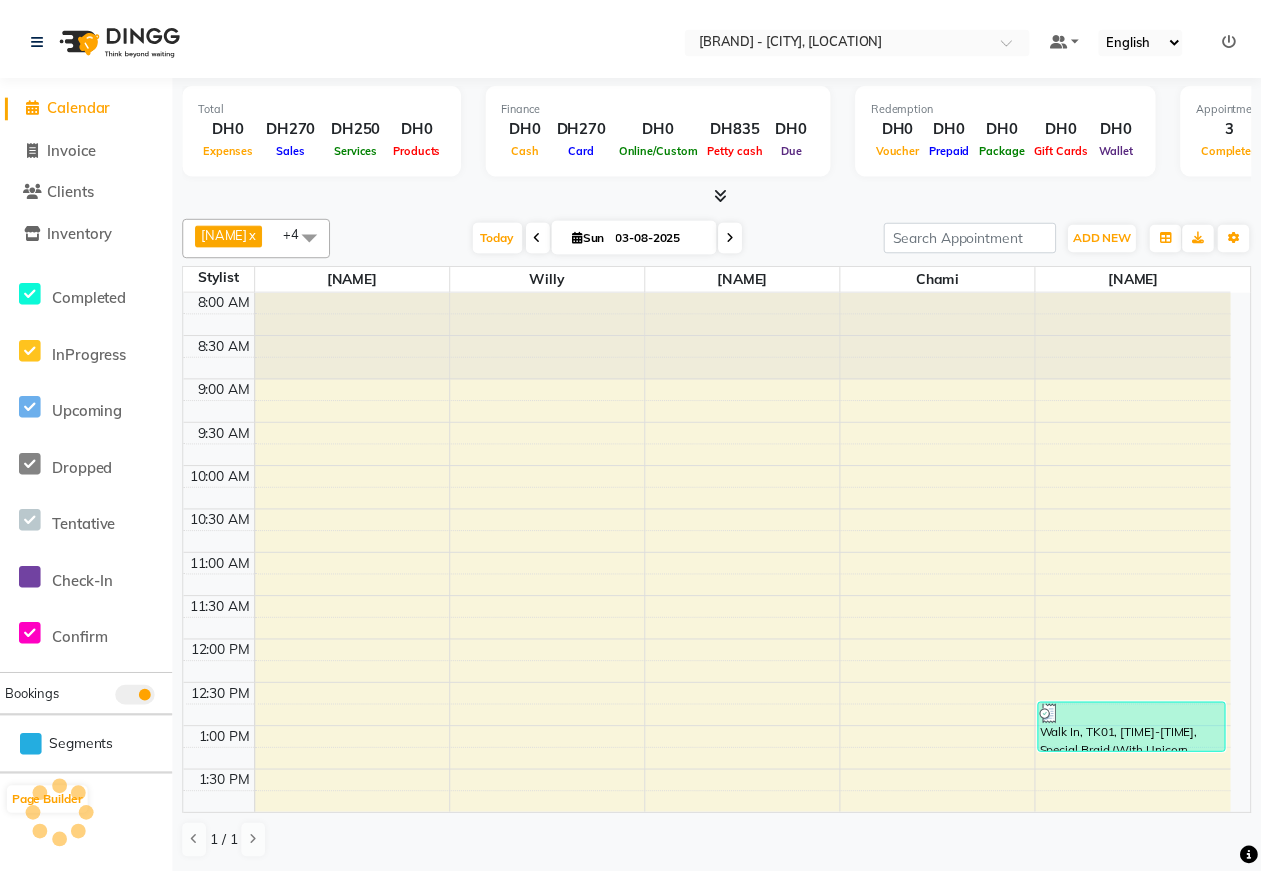 scroll, scrollTop: 591, scrollLeft: 0, axis: vertical 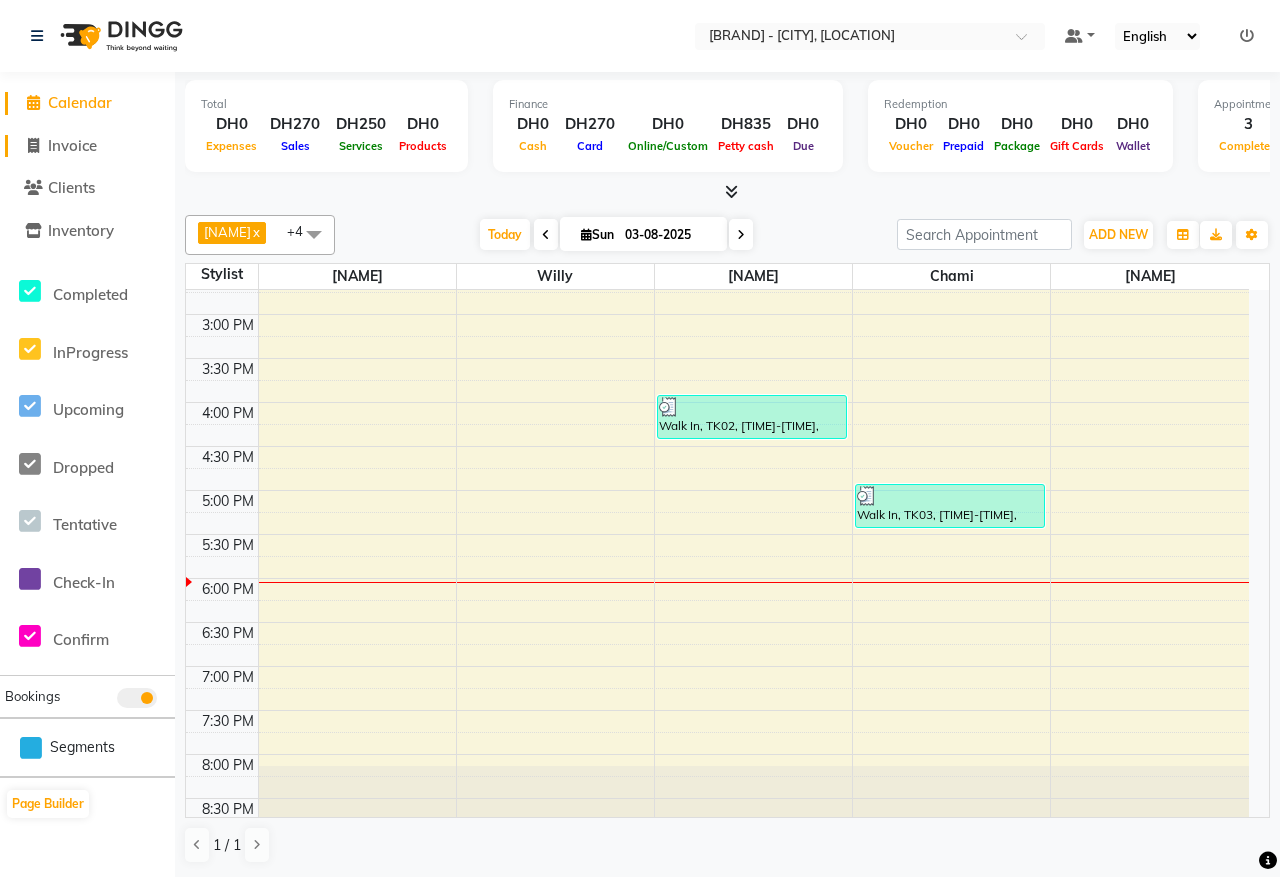 click on "Invoice" 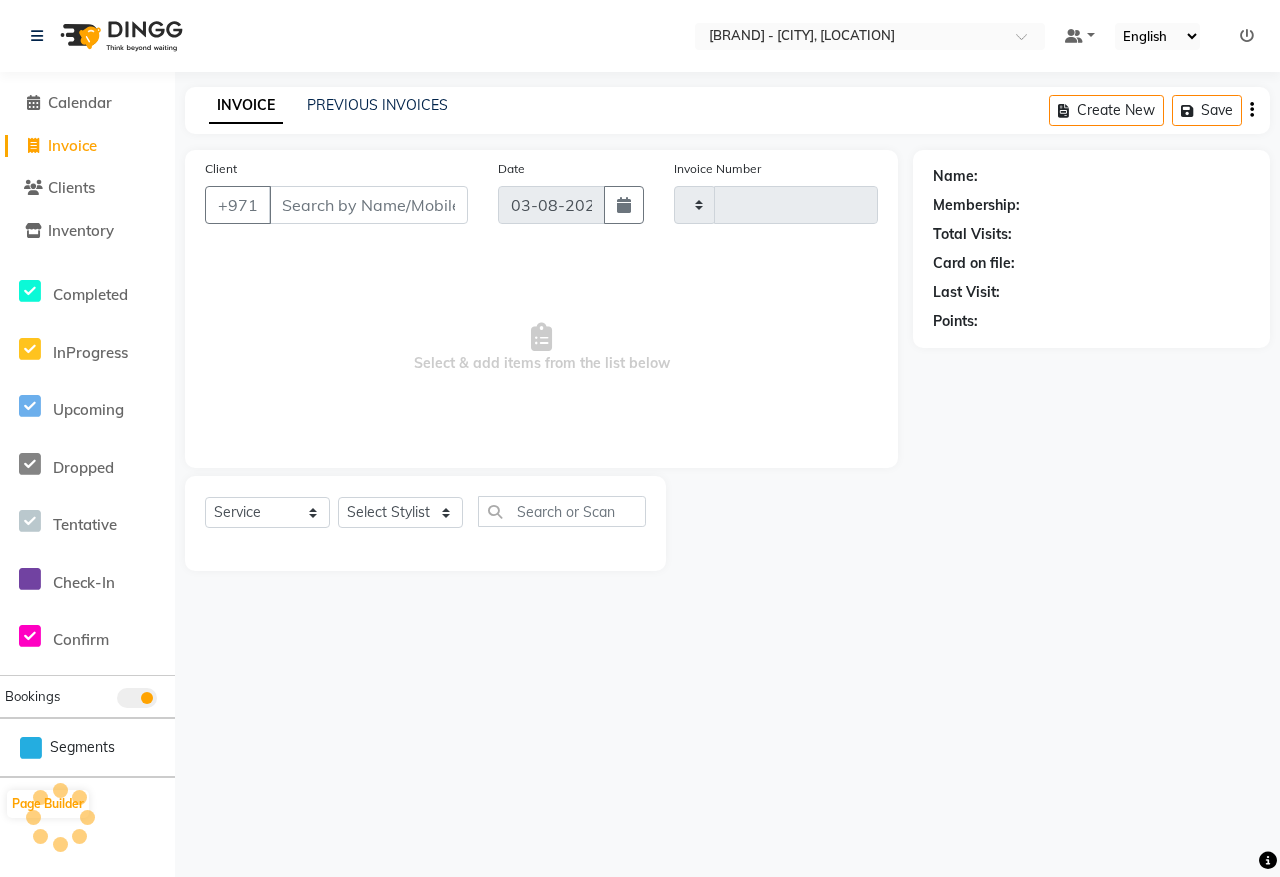 type on "0094" 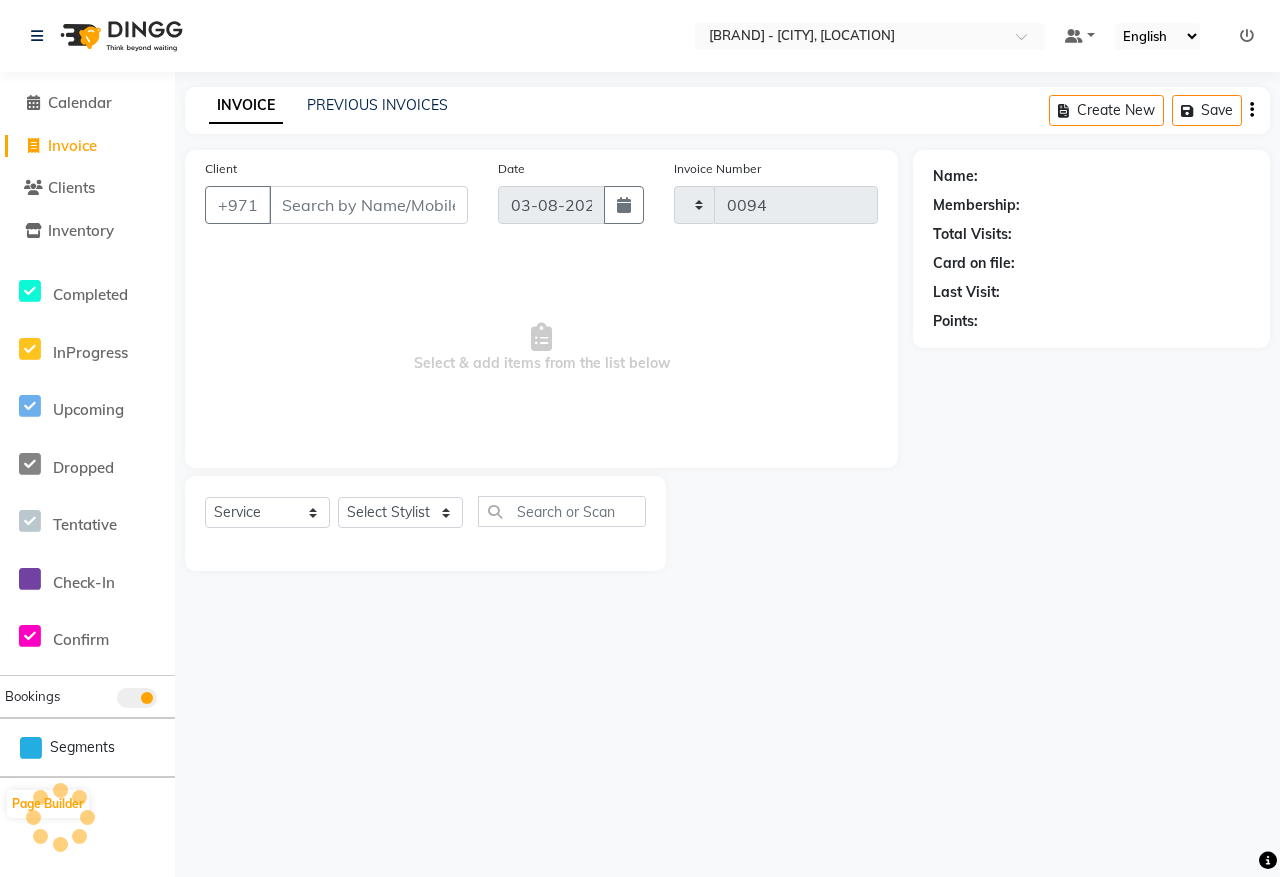 select on "8554" 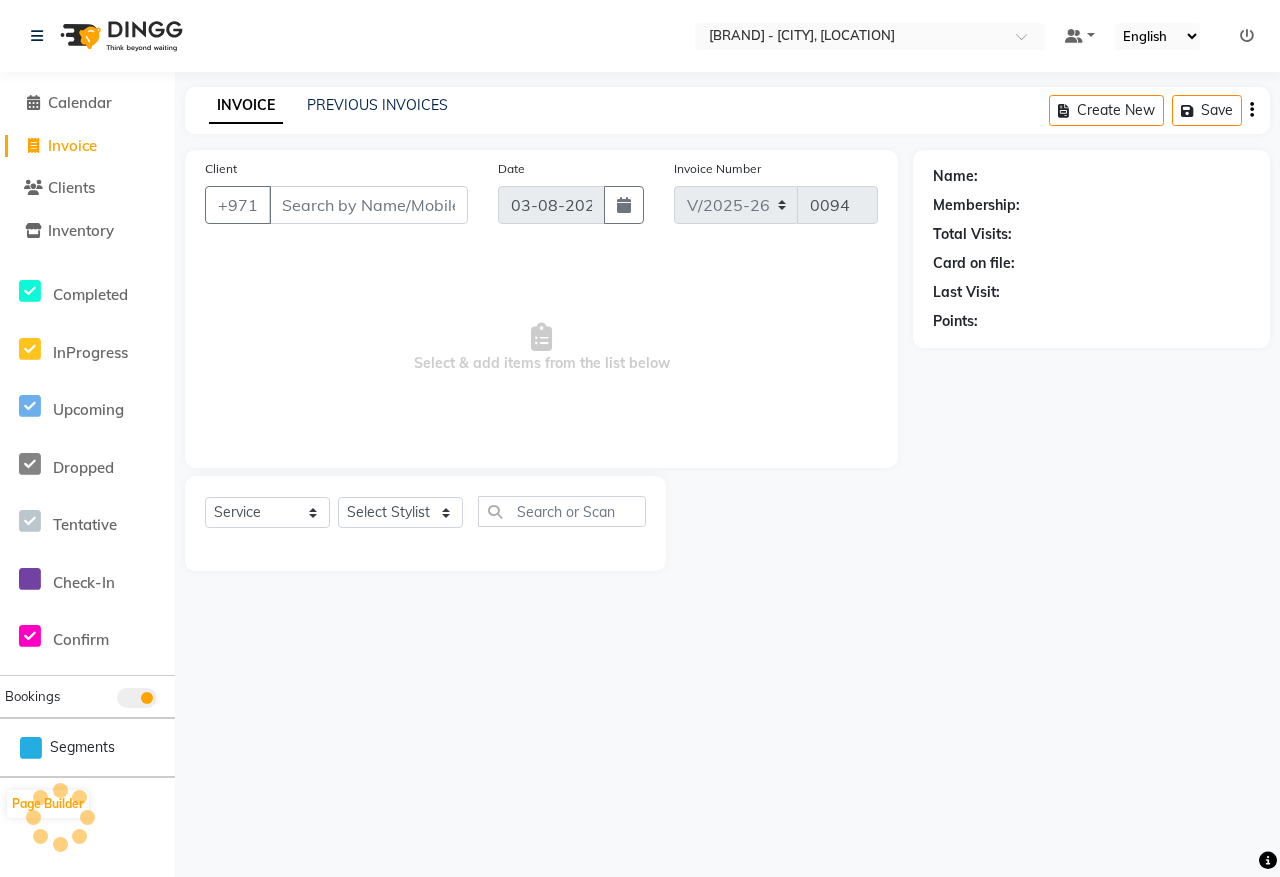 click on "Client" at bounding box center [368, 205] 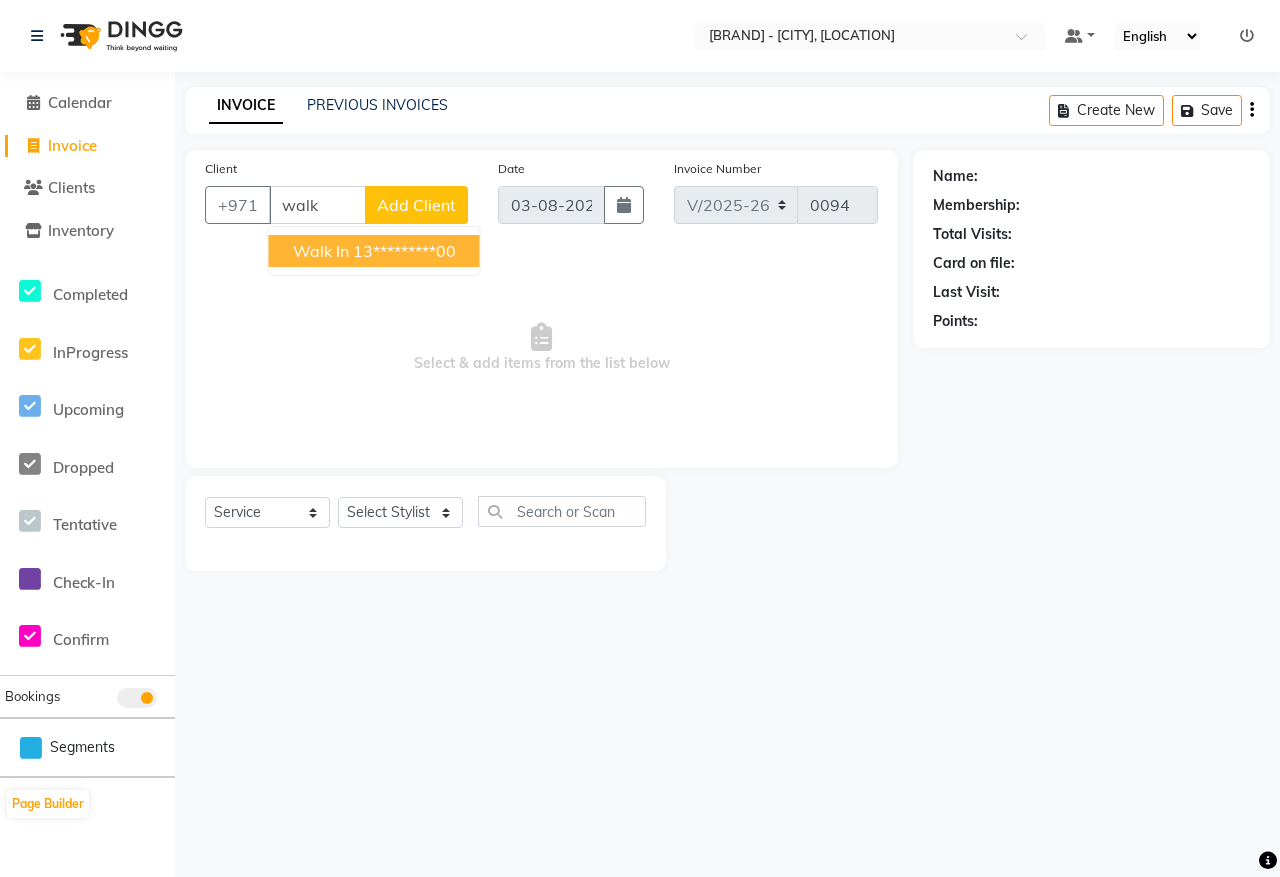 click on "13*********00" at bounding box center [404, 251] 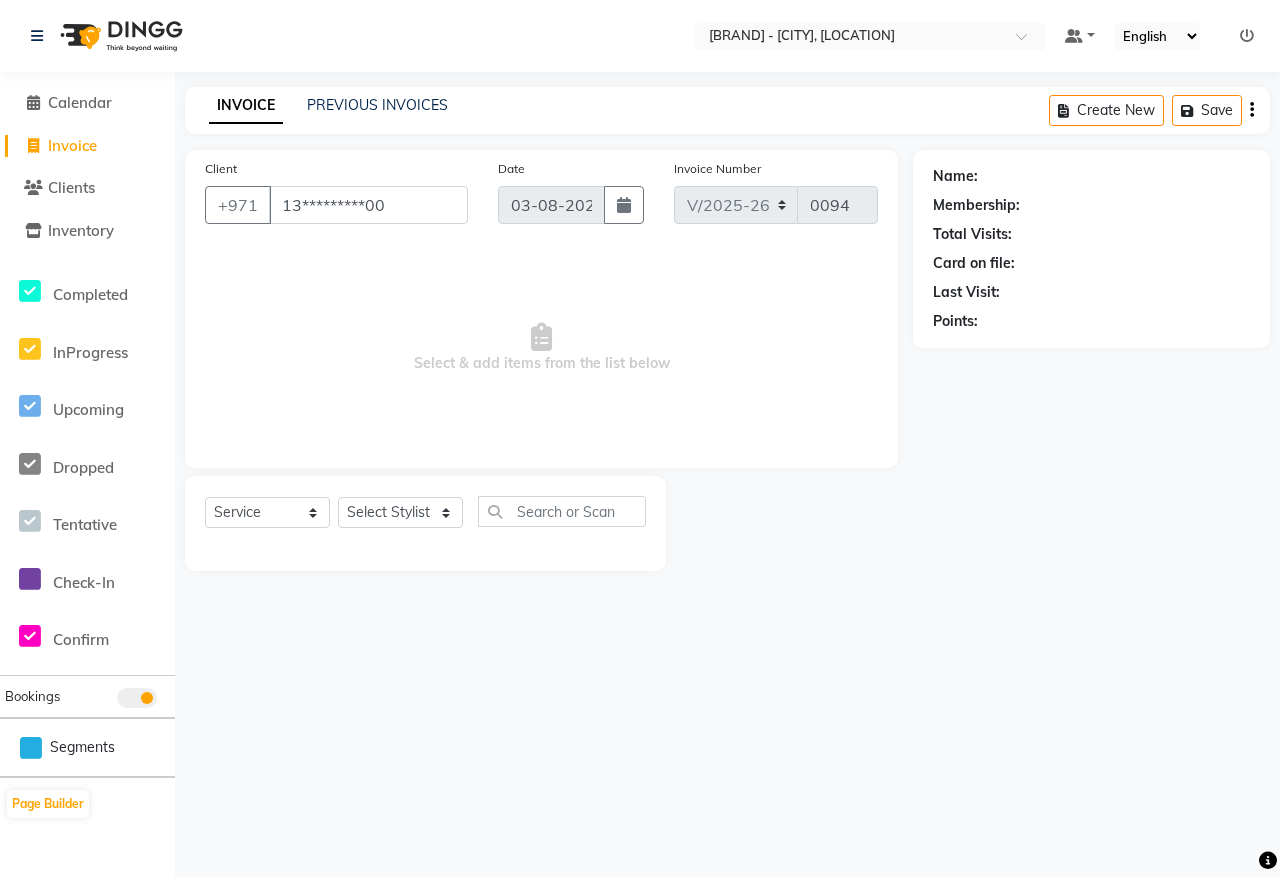 type on "13*********00" 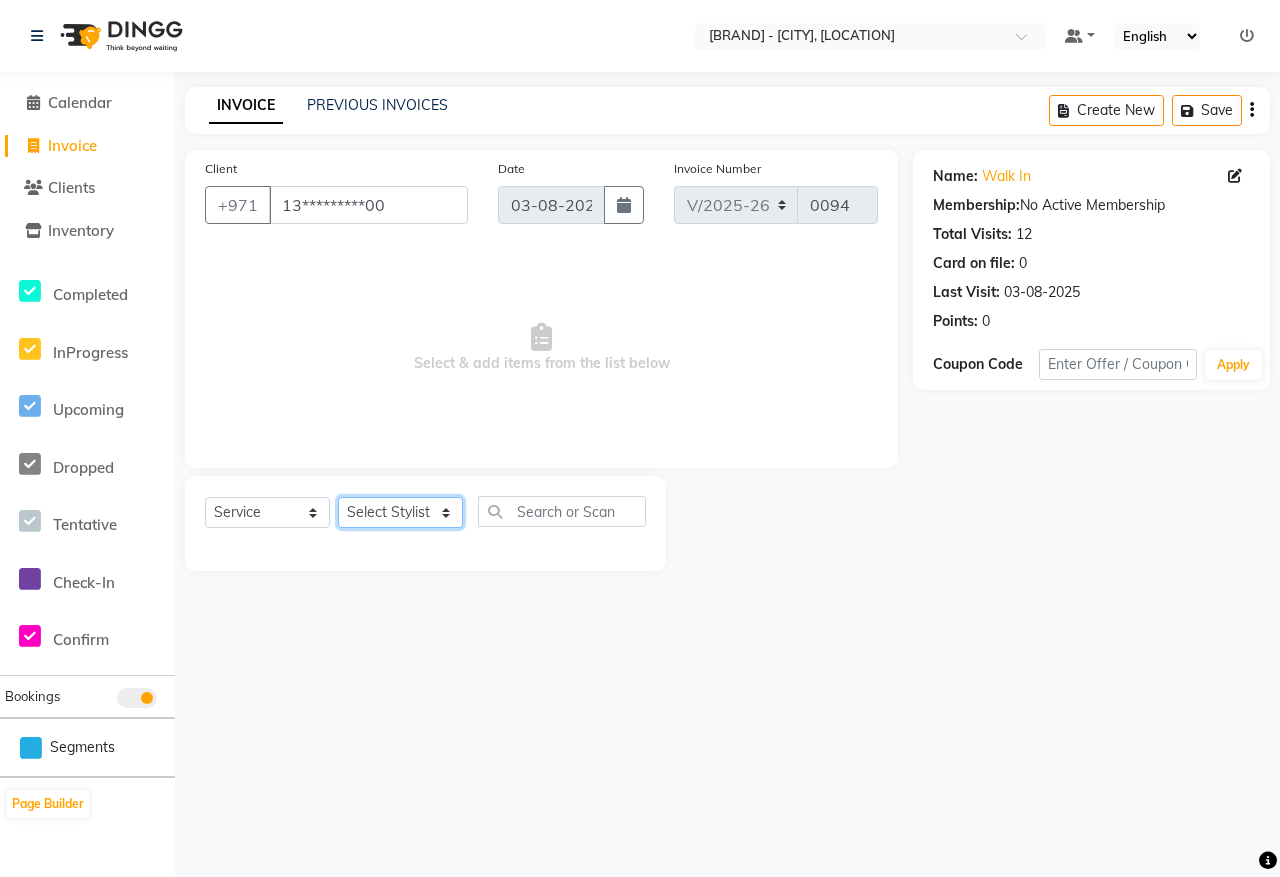 click on "Select Stylist Aris Barber6 Chami Mr. Marwan Sales Sarah Victor Willy" 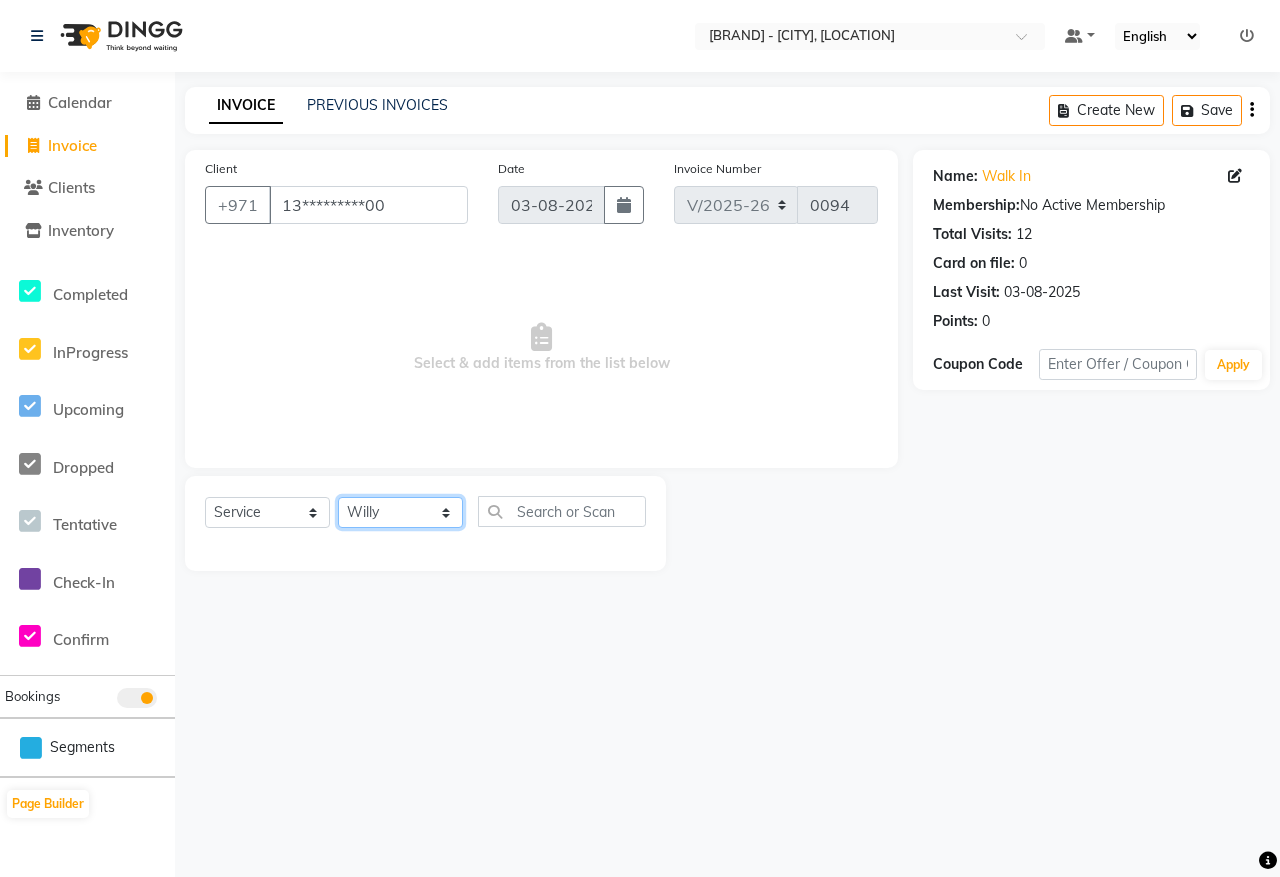 click on "Select Stylist Aris Barber6 Chami Mr. Marwan Sales Sarah Victor Willy" 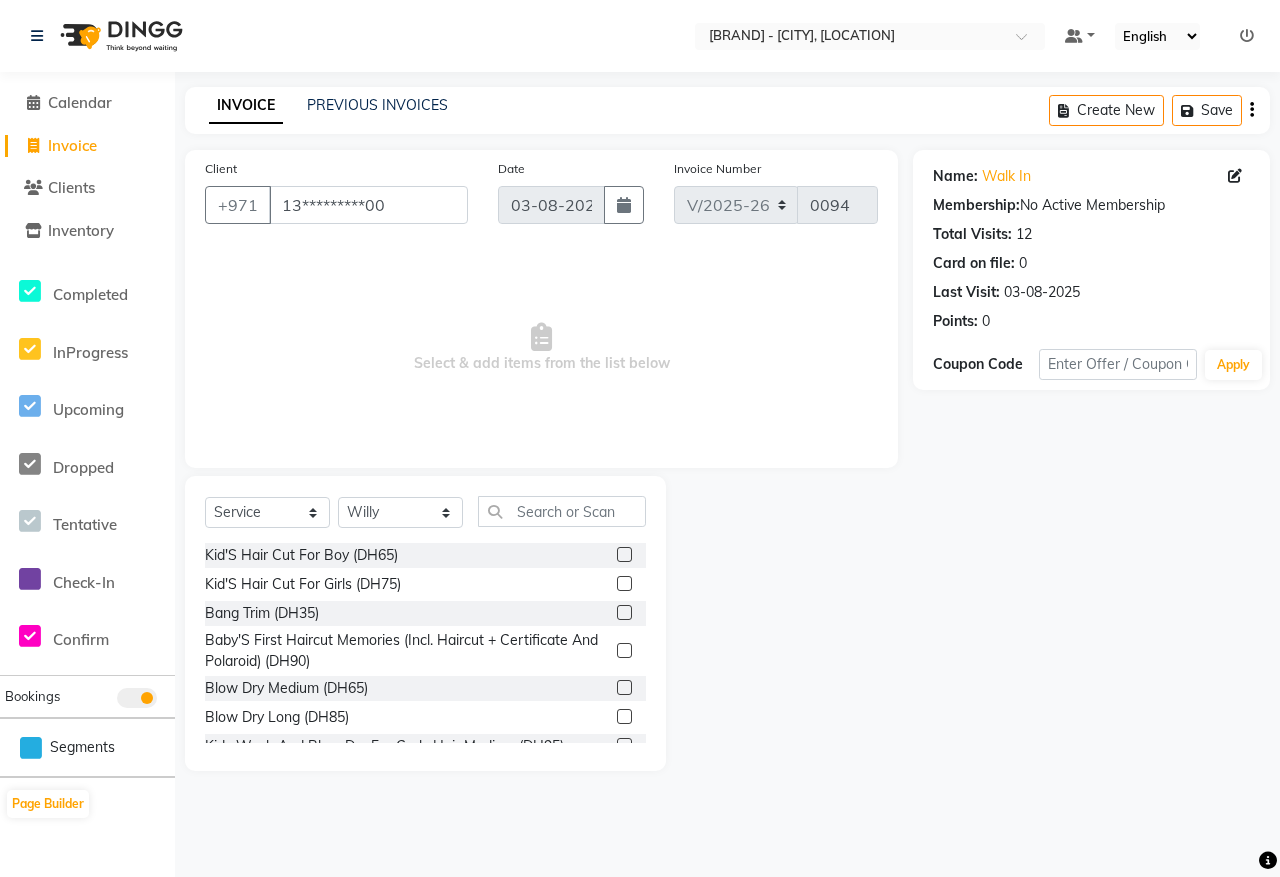 click 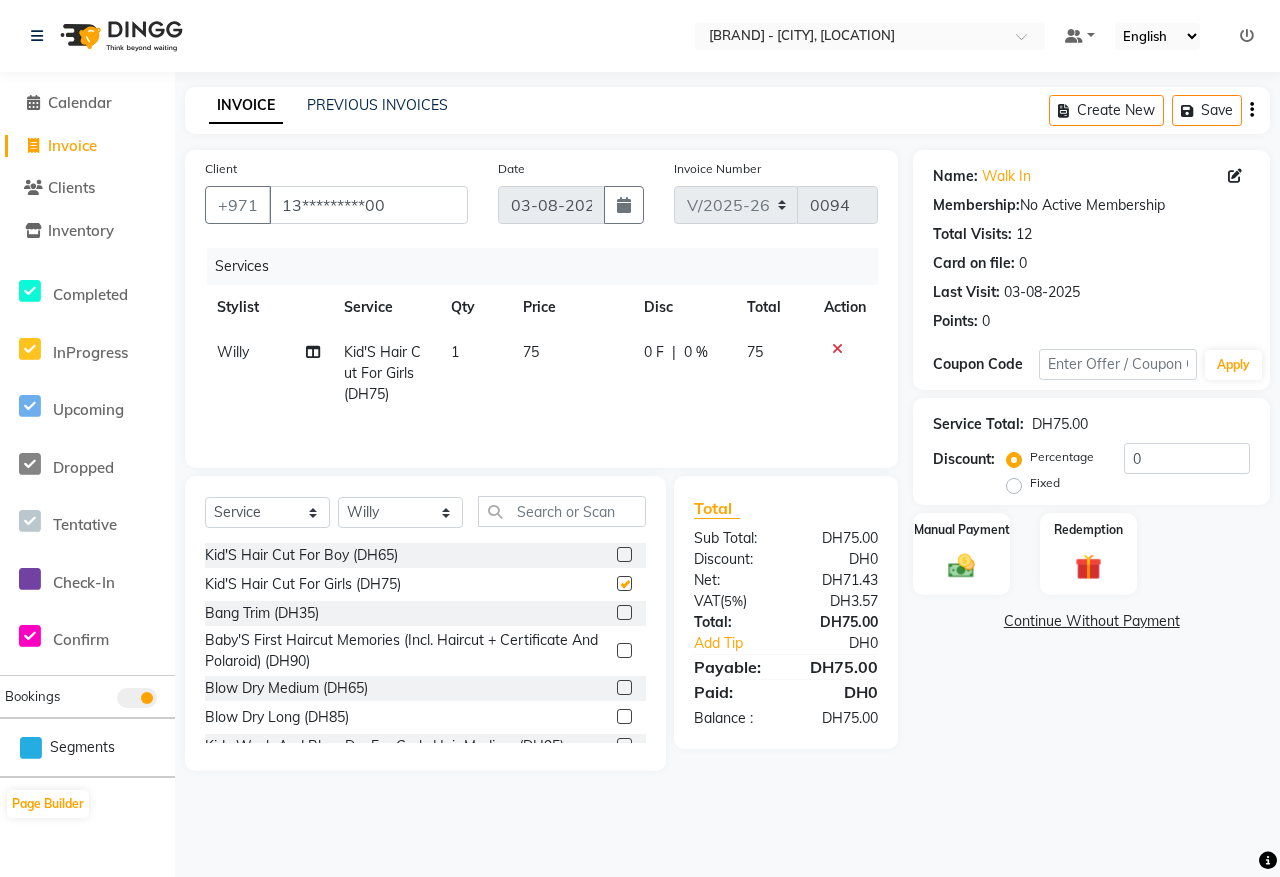 checkbox on "false" 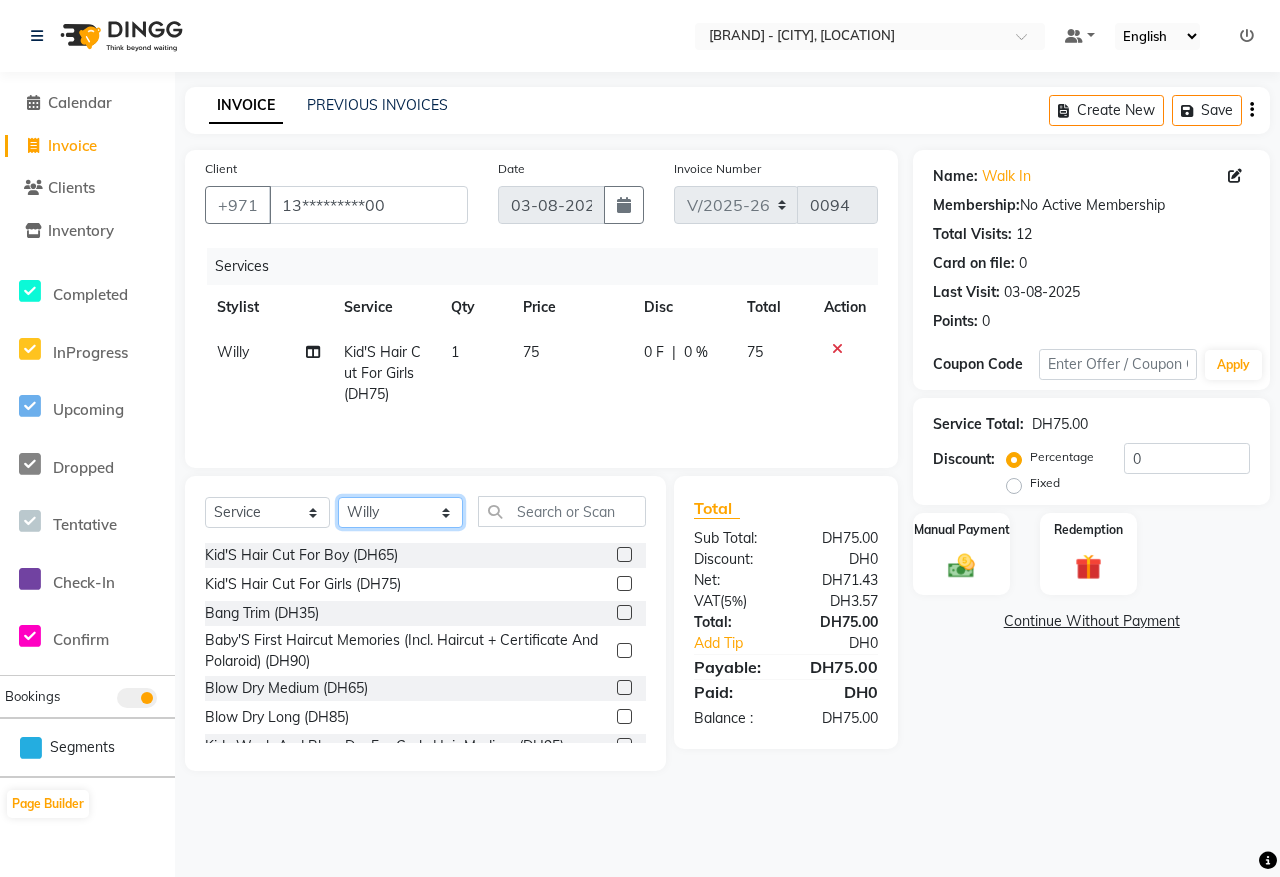 click on "Select Stylist Aris Barber6 Chami Mr. Marwan Sales Sarah Victor Willy" 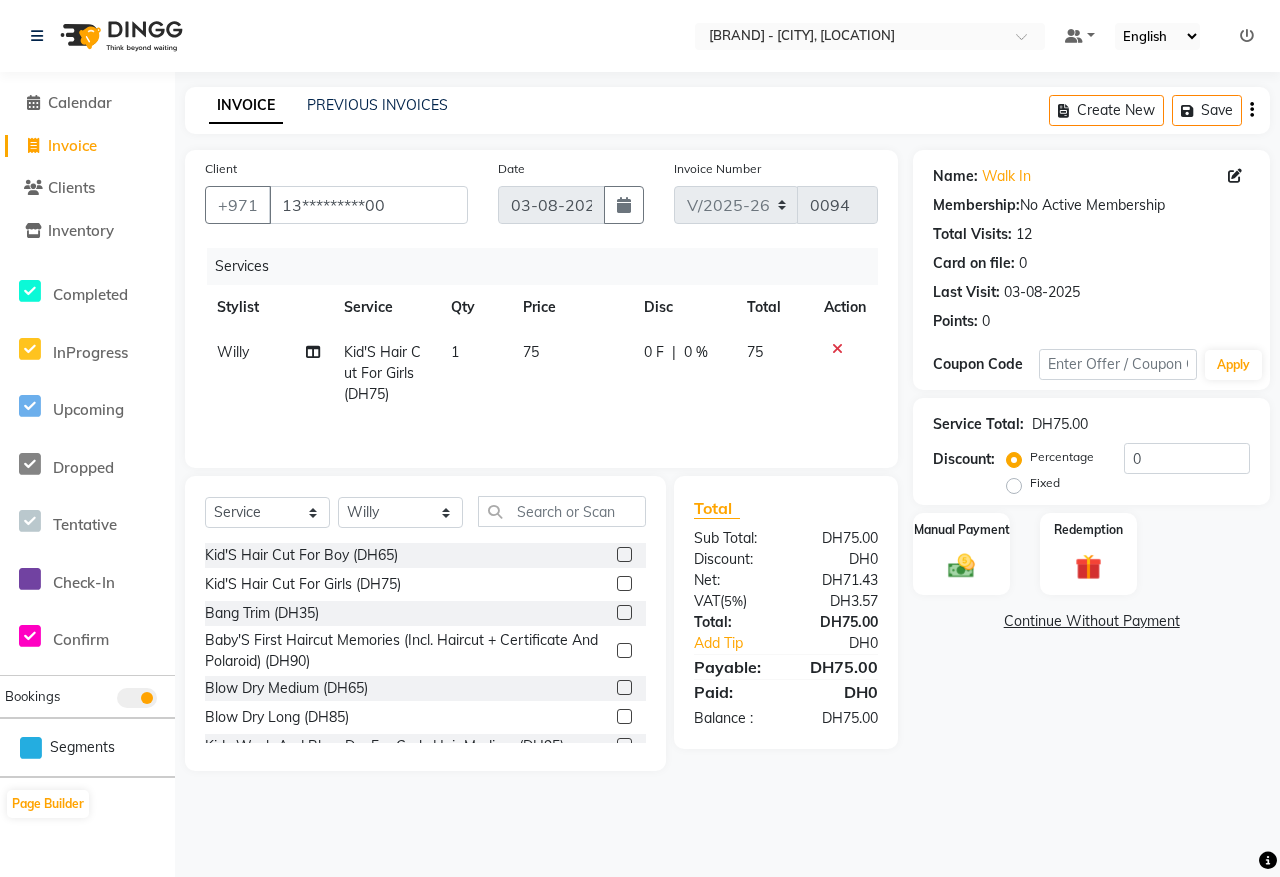 click 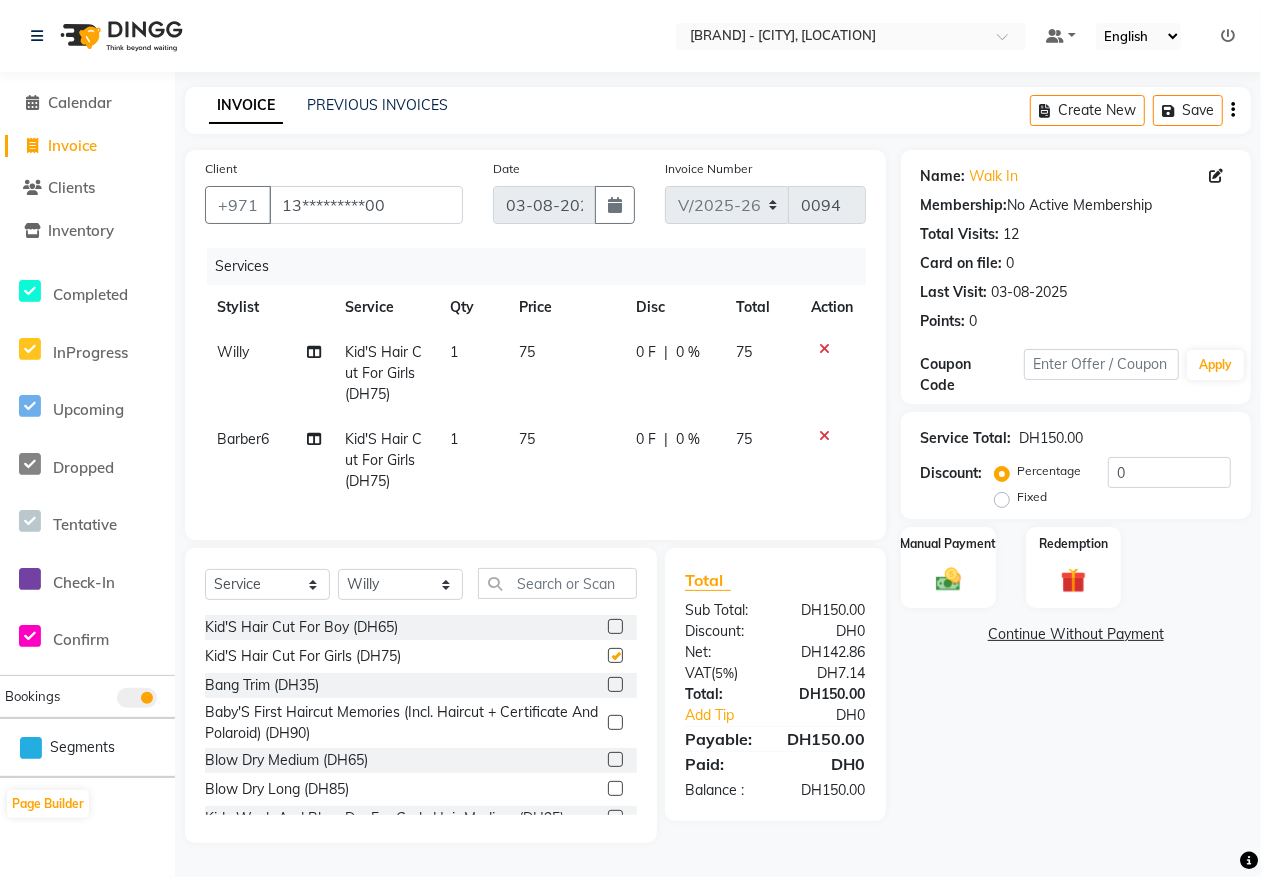checkbox on "false" 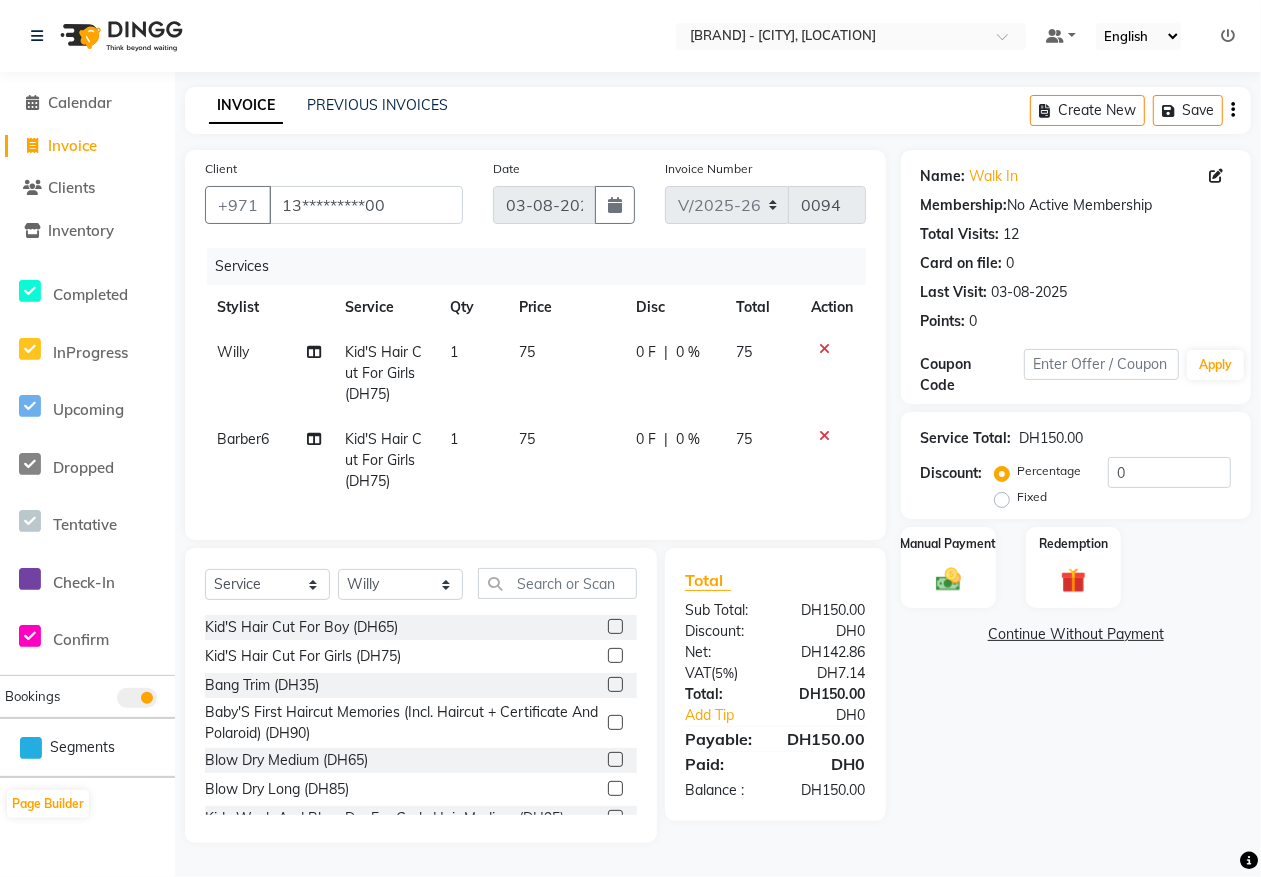 click 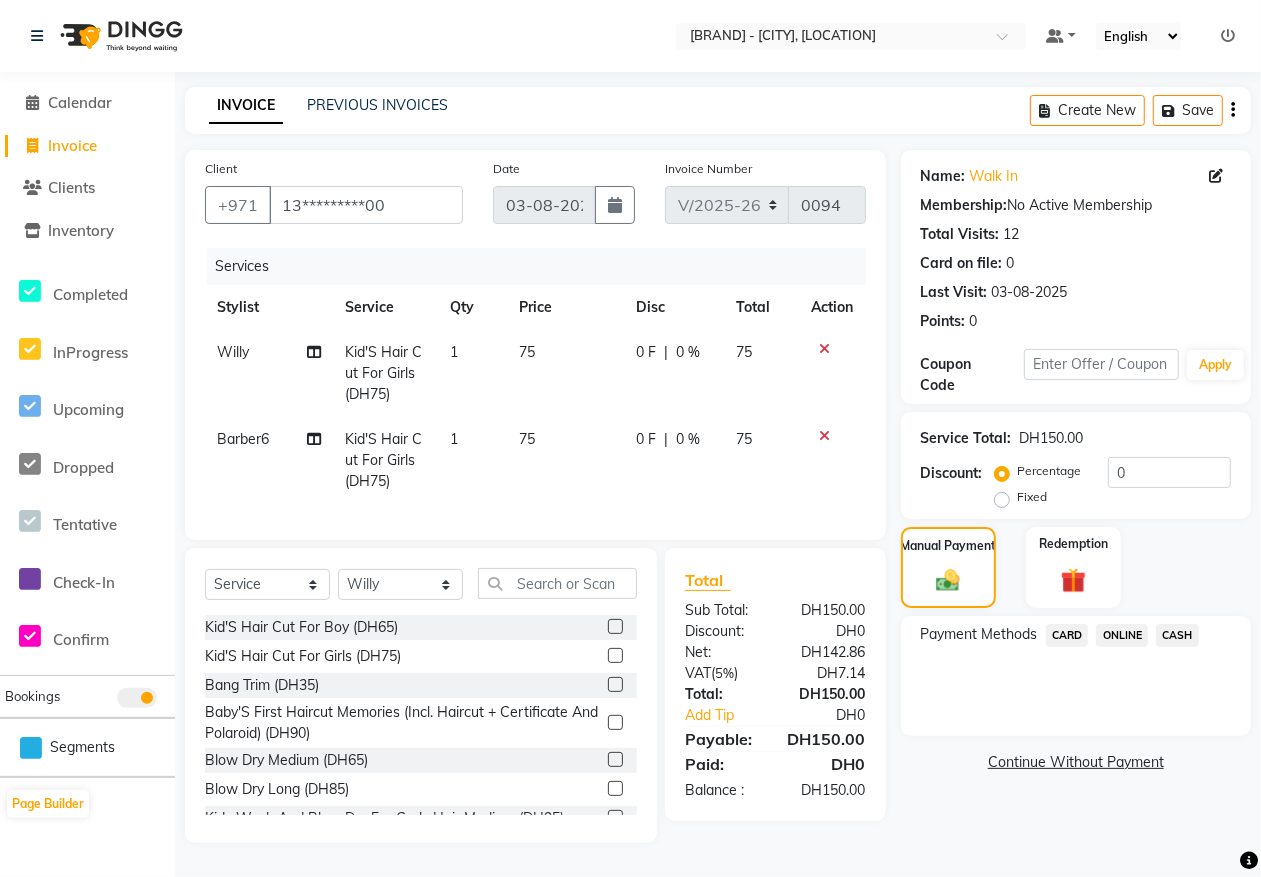 click on "CARD" 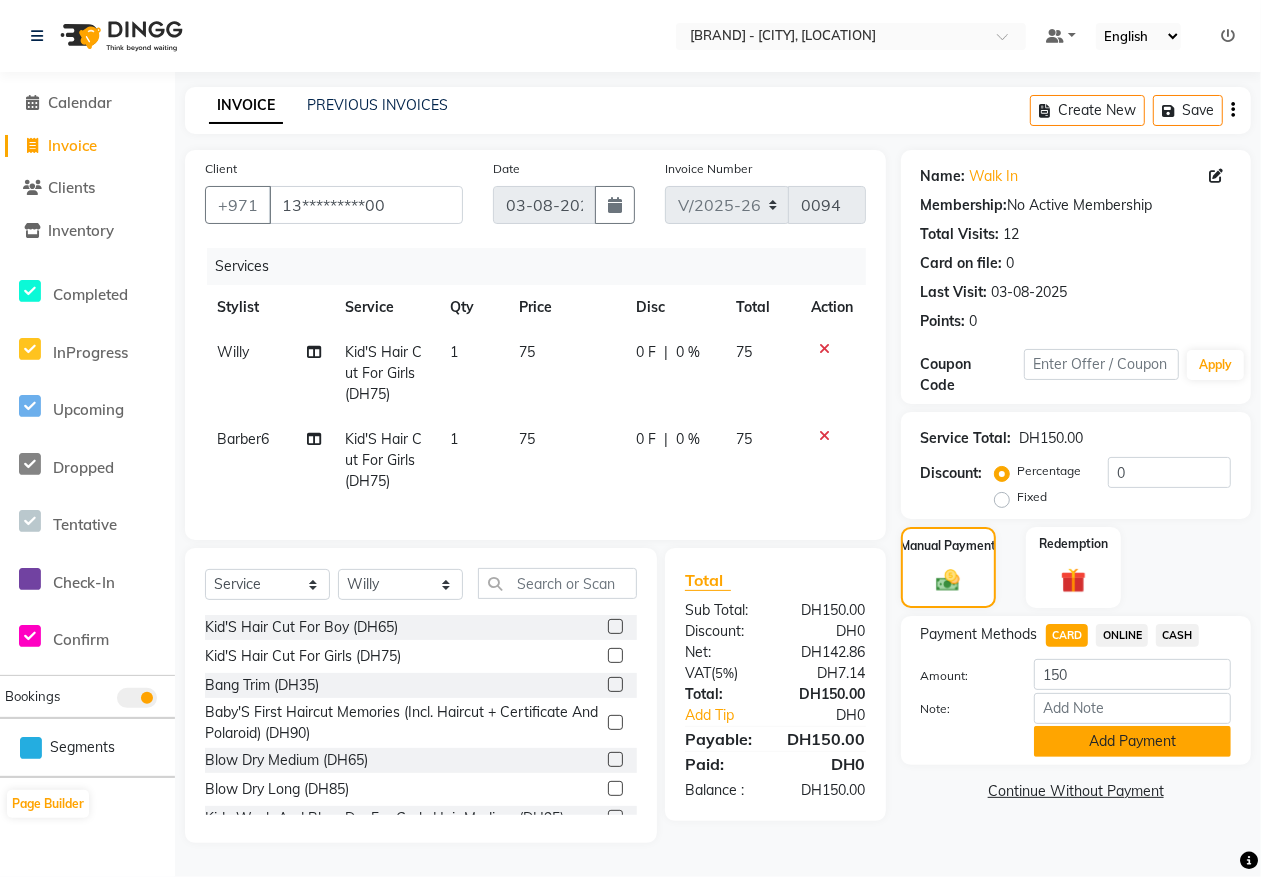 click on "Add Payment" 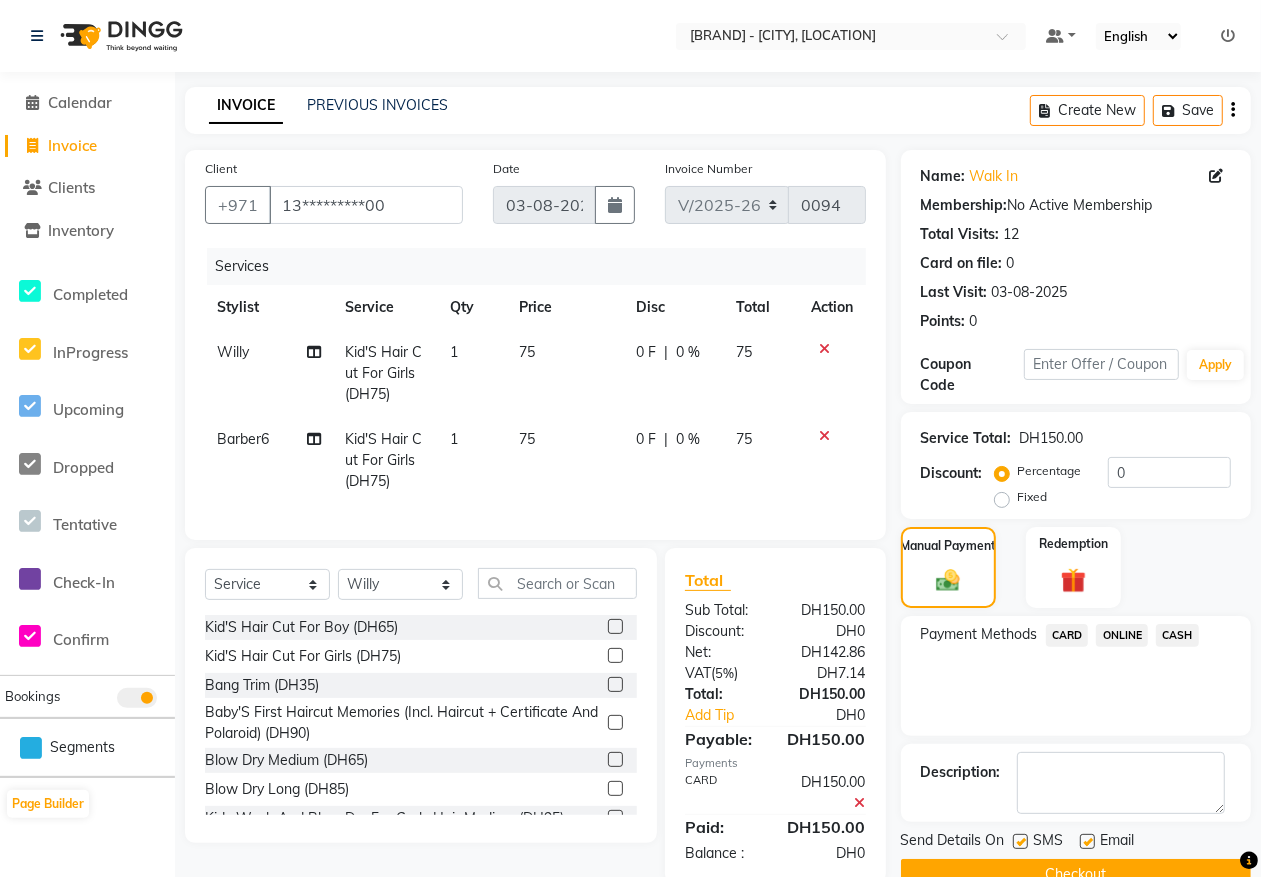 click on "Checkout" 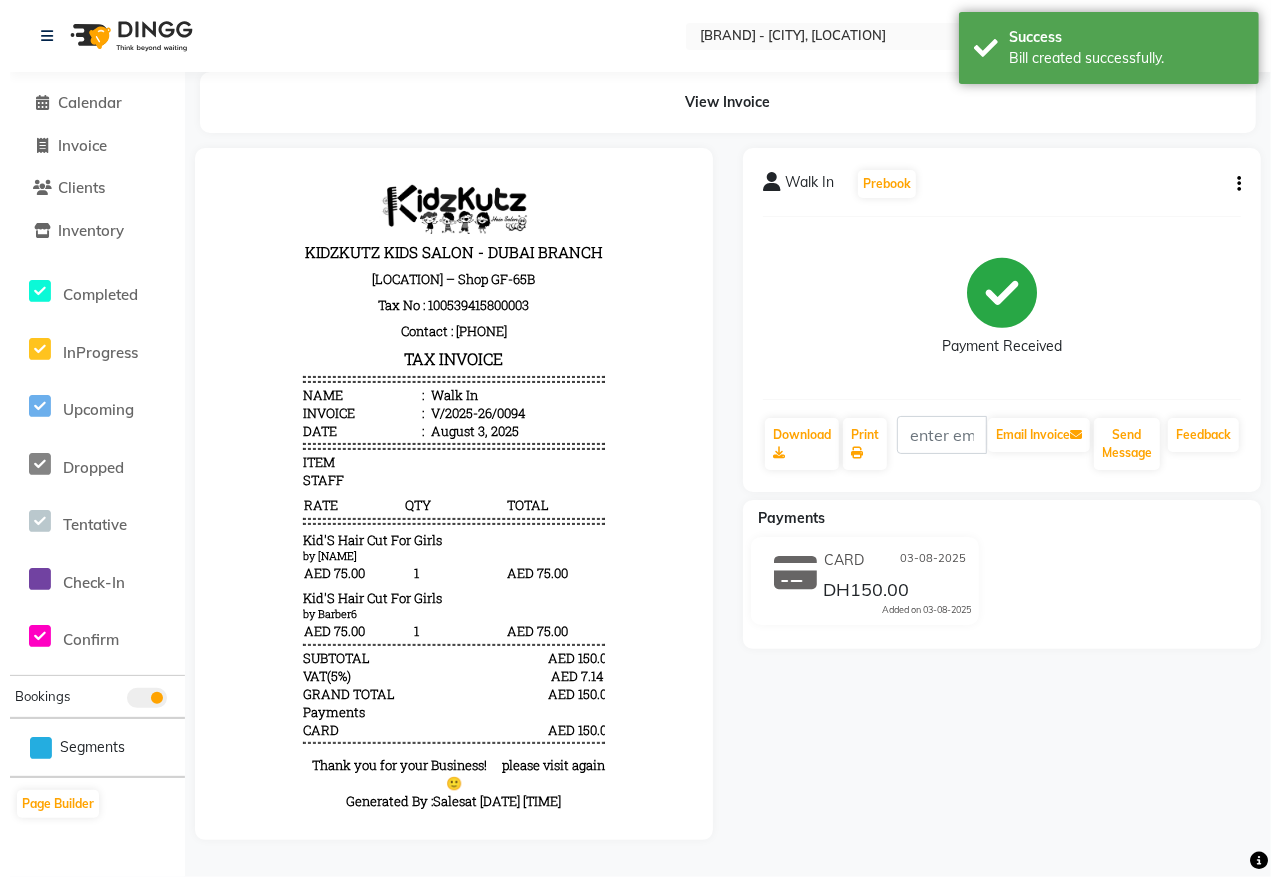 scroll, scrollTop: 0, scrollLeft: 0, axis: both 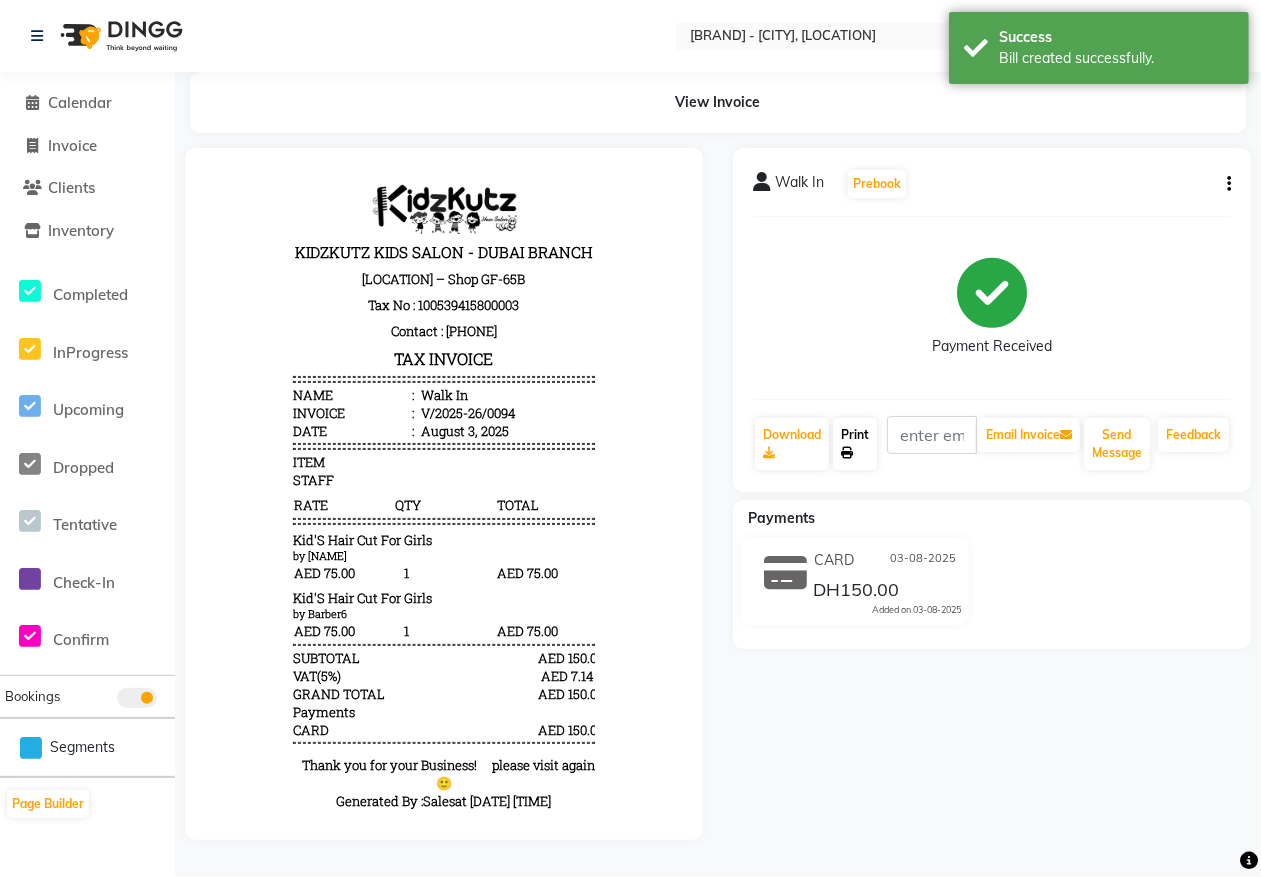 click on "Print" 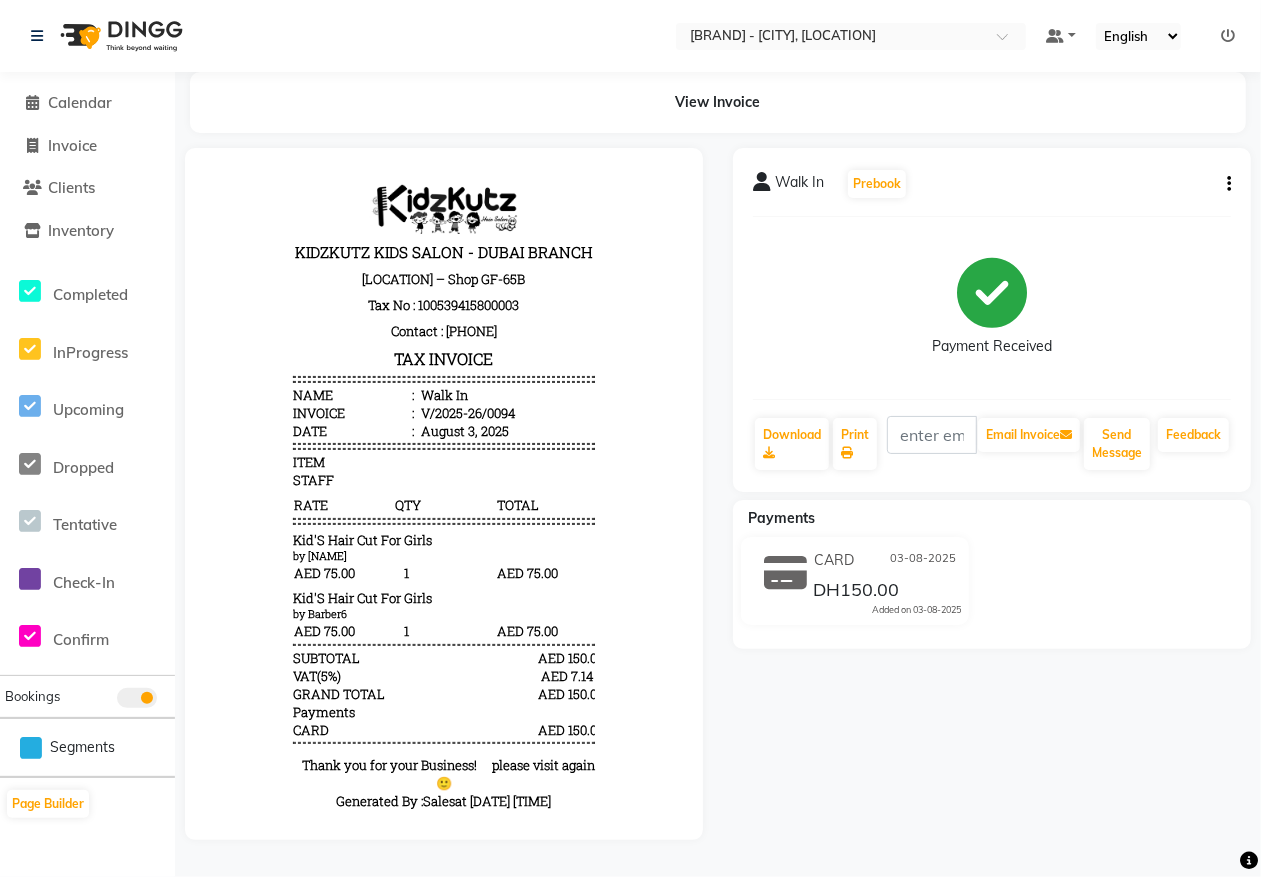 select on "service" 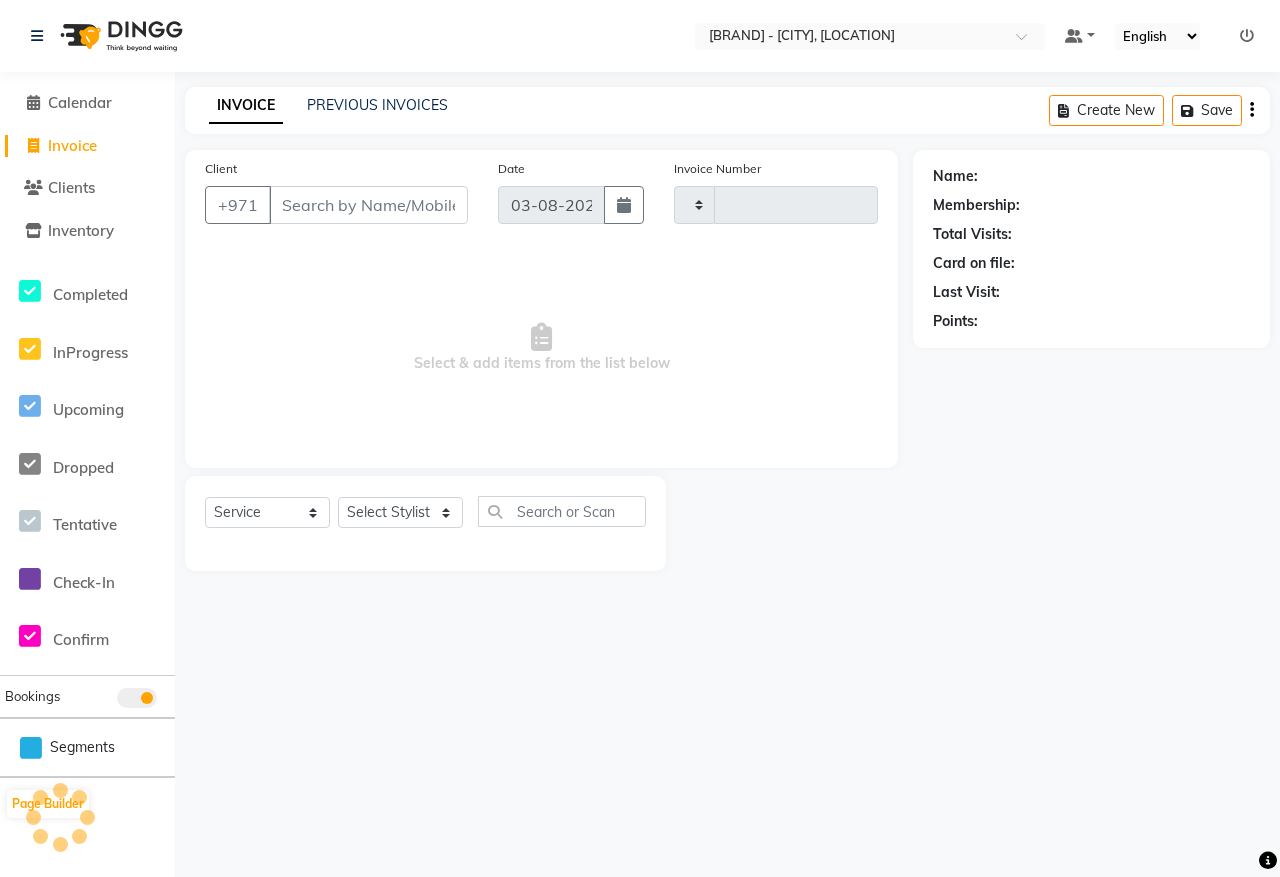 type on "0095" 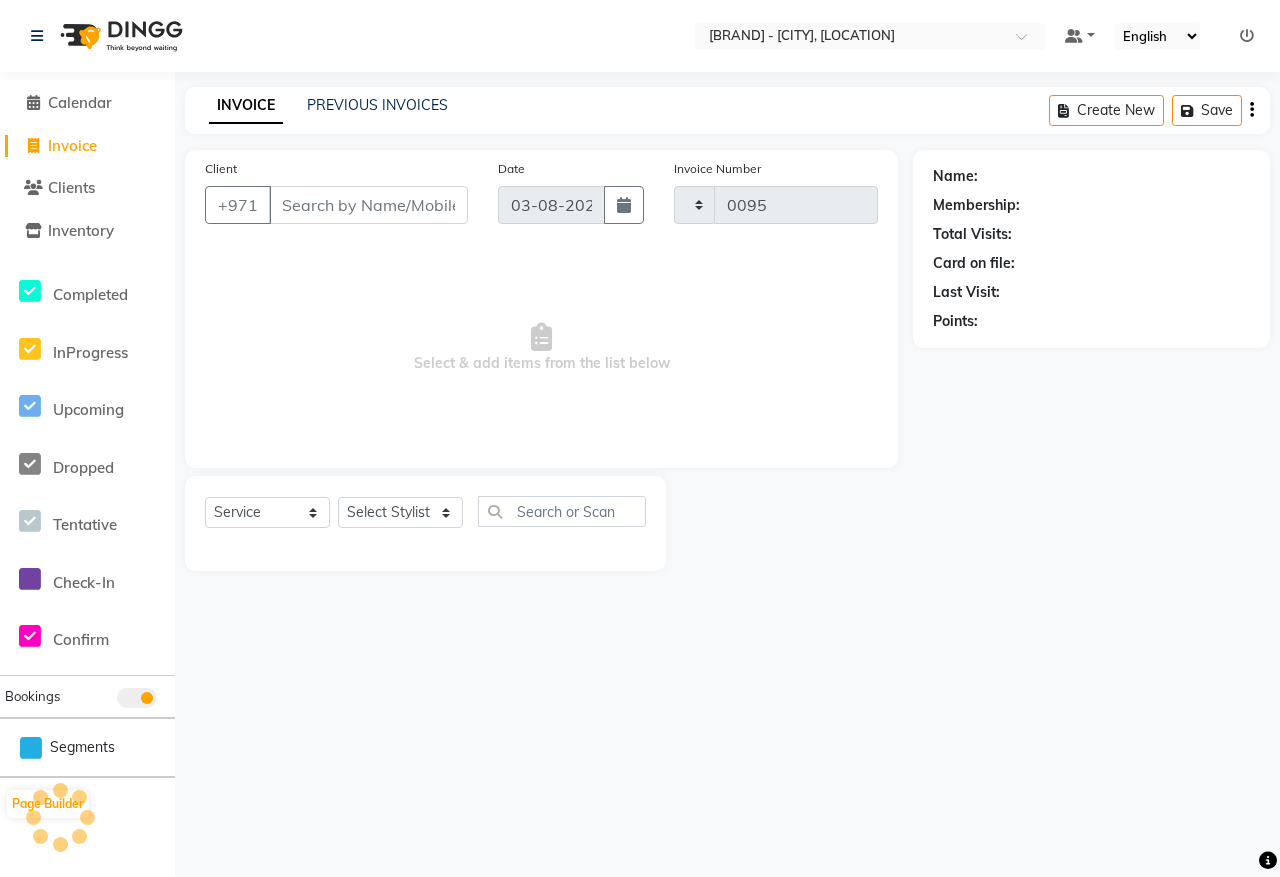 select on "8554" 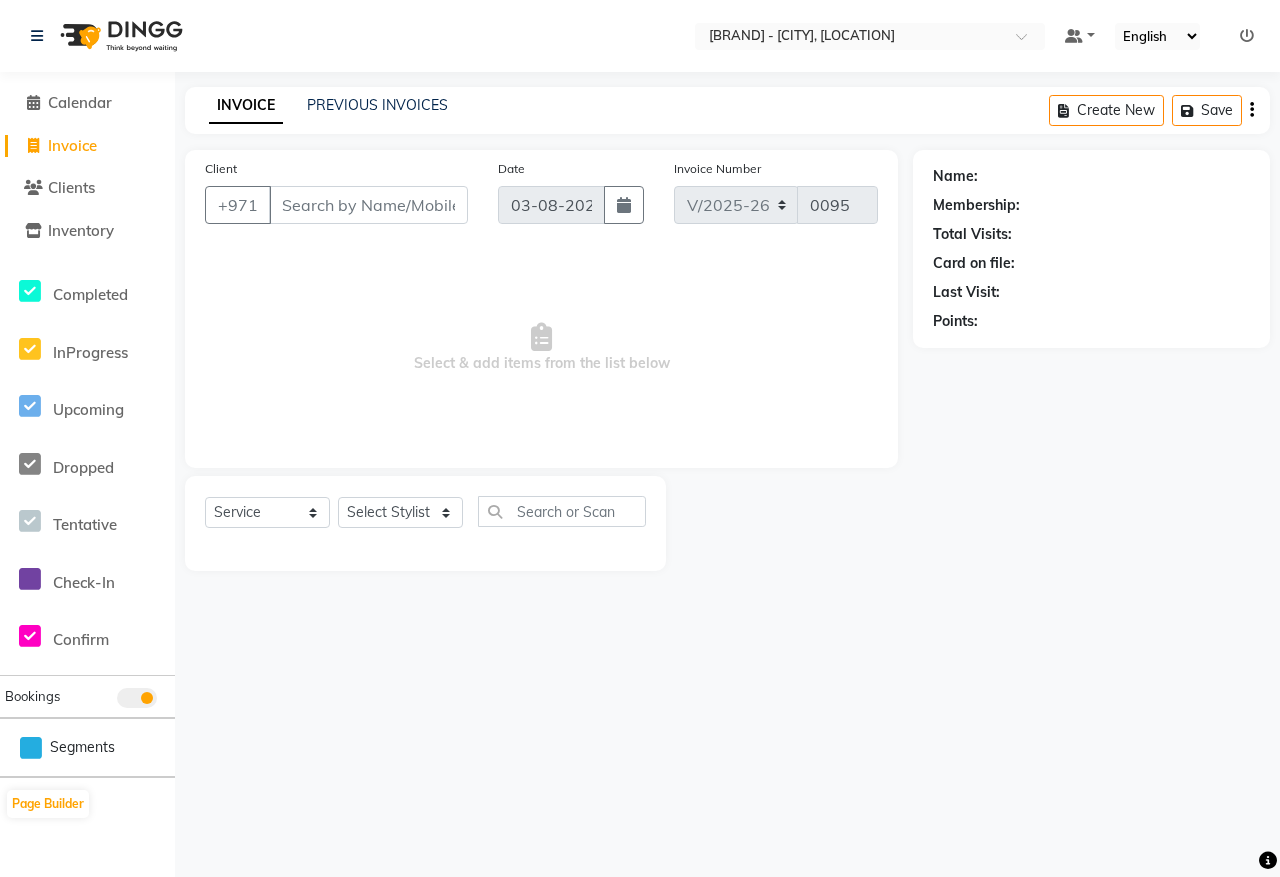 click on "Client" at bounding box center [368, 205] 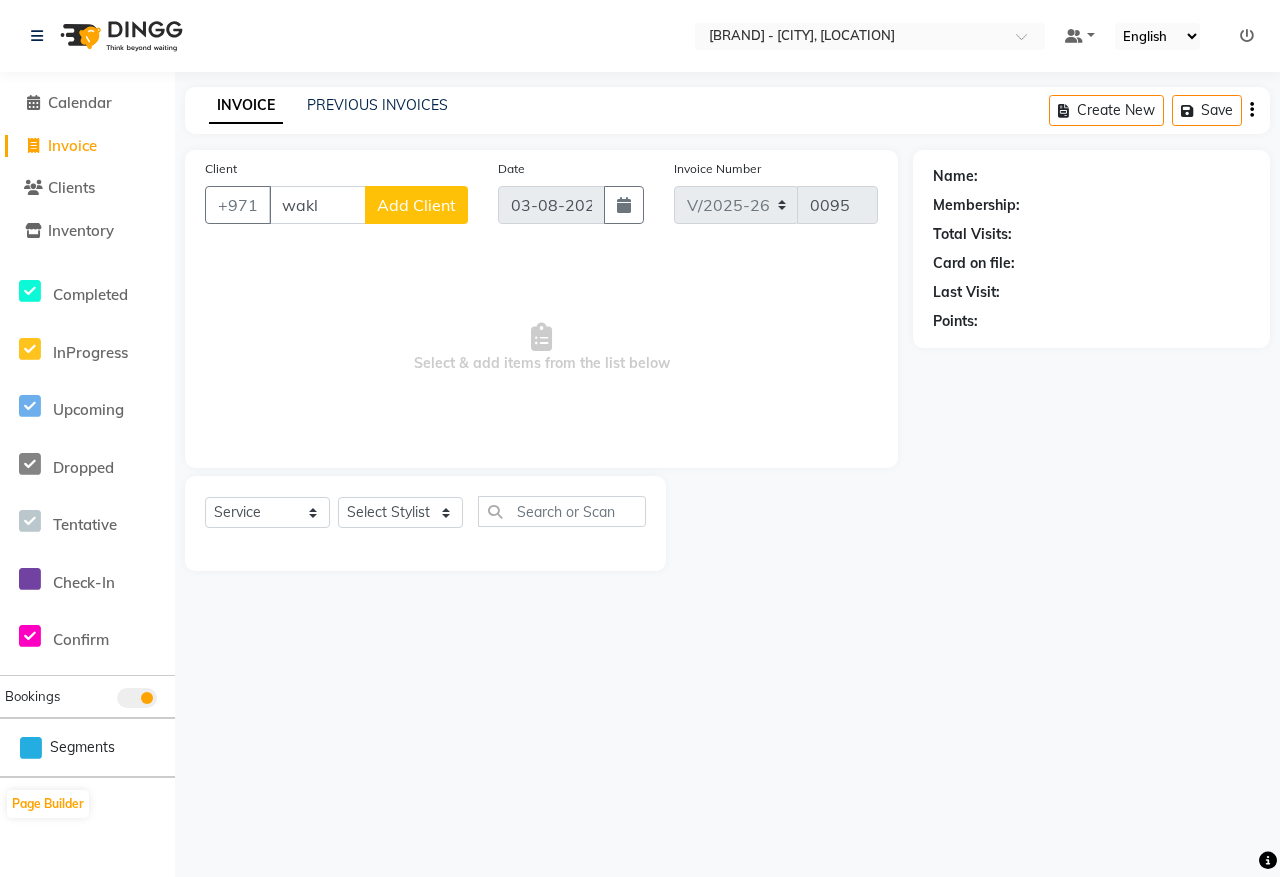 type on "wakl" 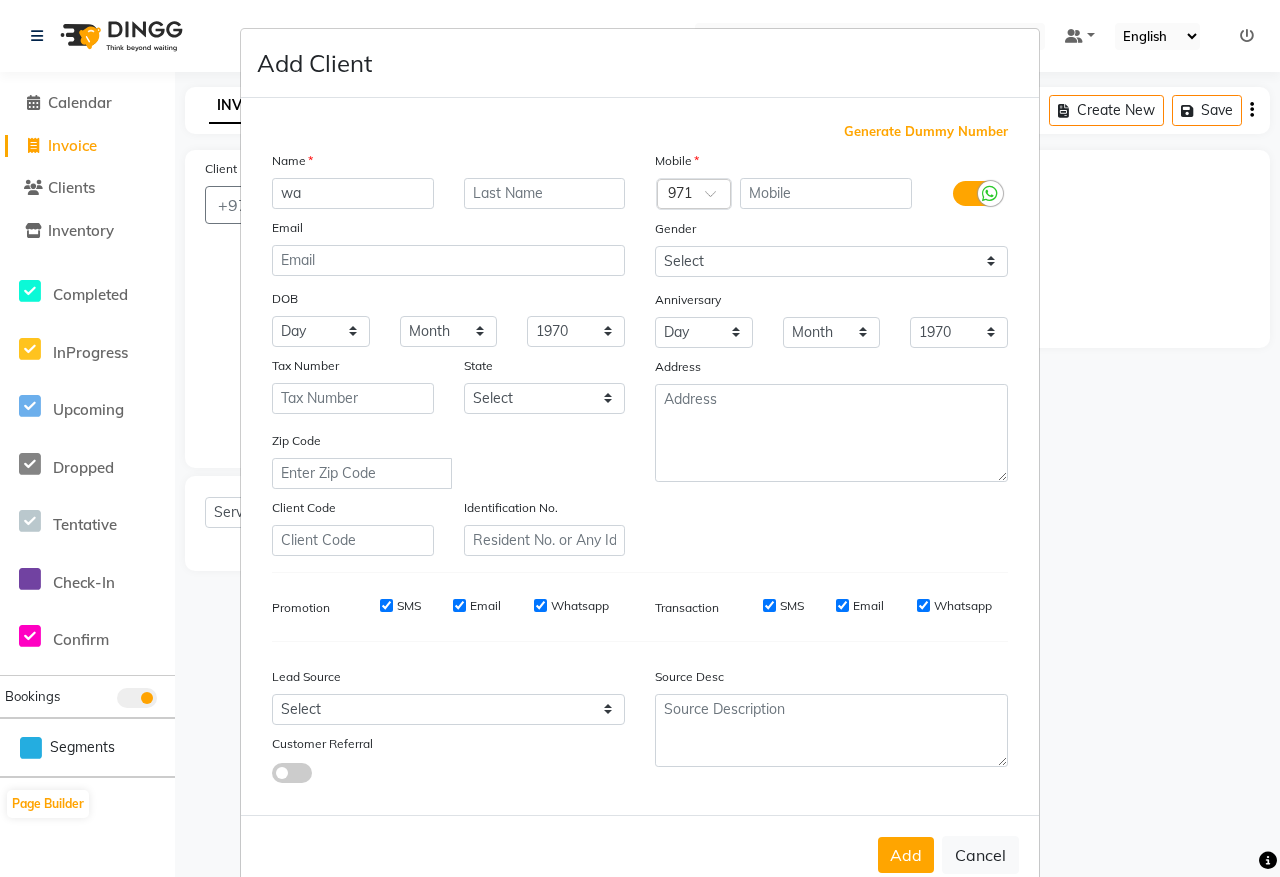 type on "w" 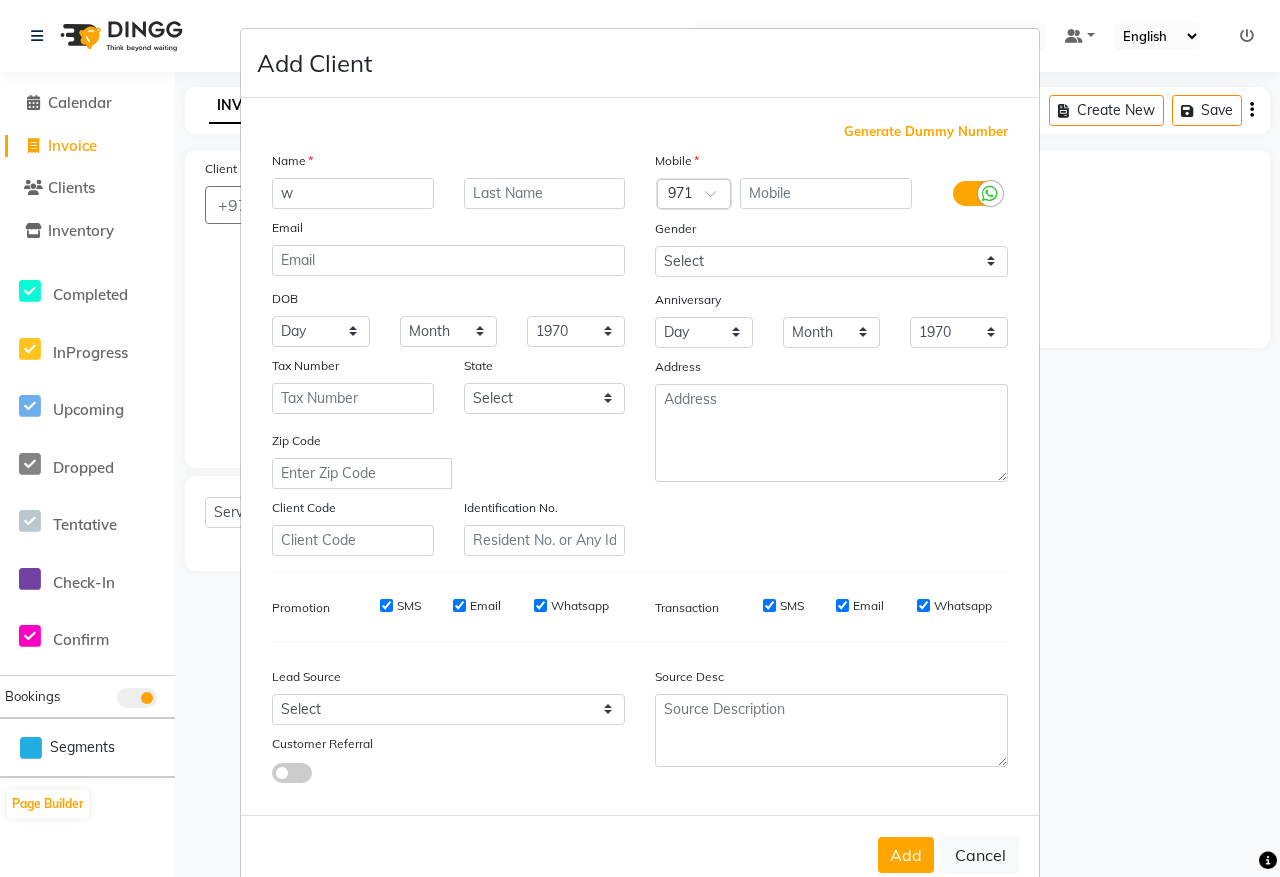 type 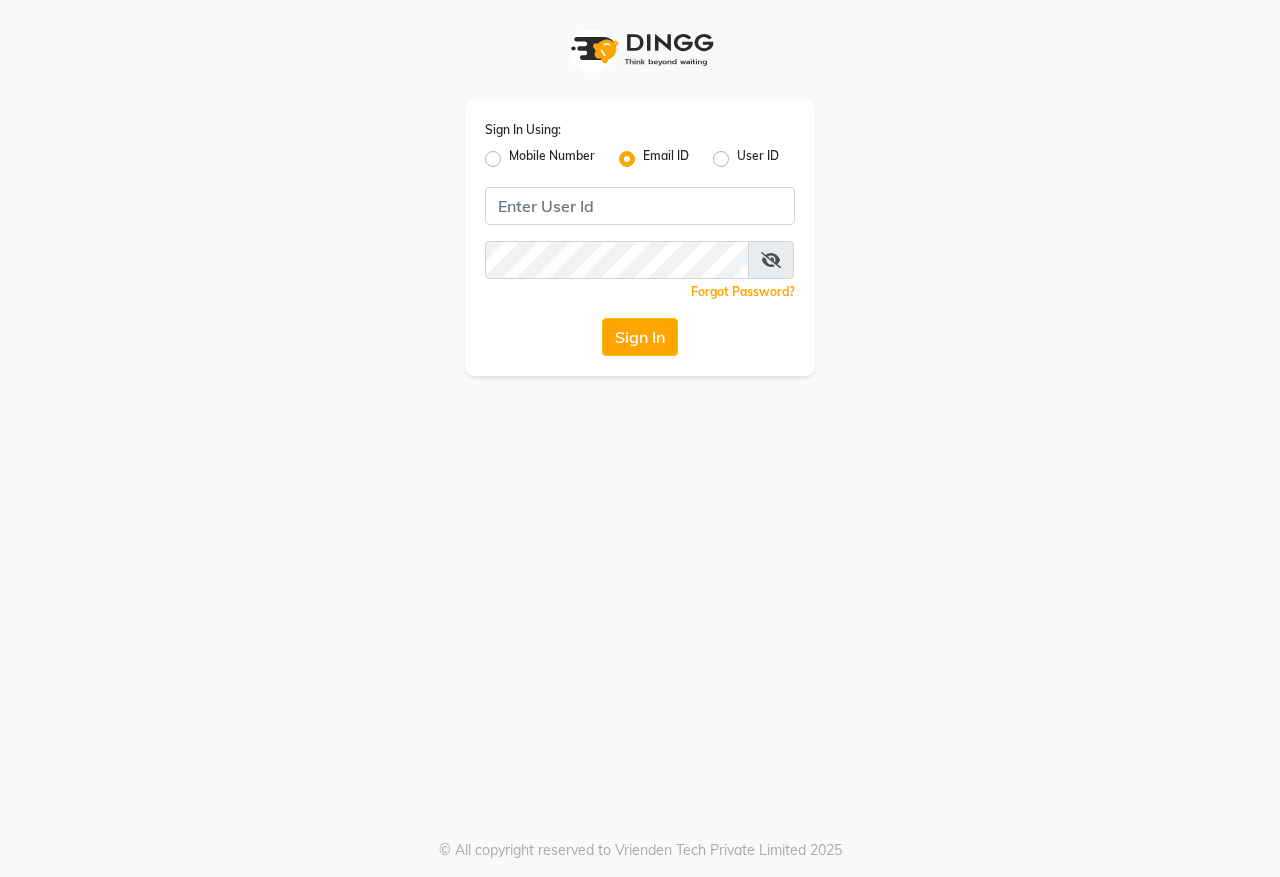 scroll, scrollTop: 0, scrollLeft: 0, axis: both 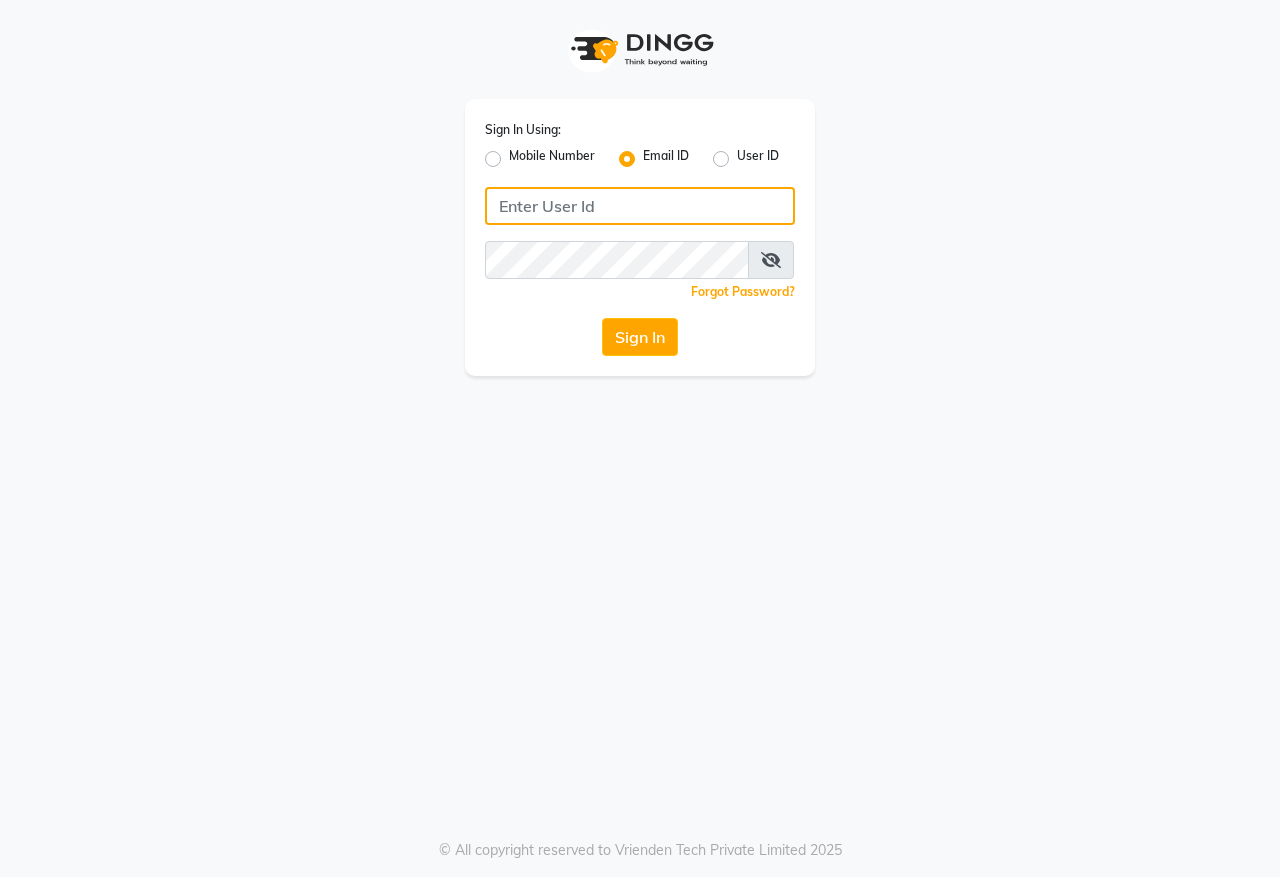 type on "sales@example.com" 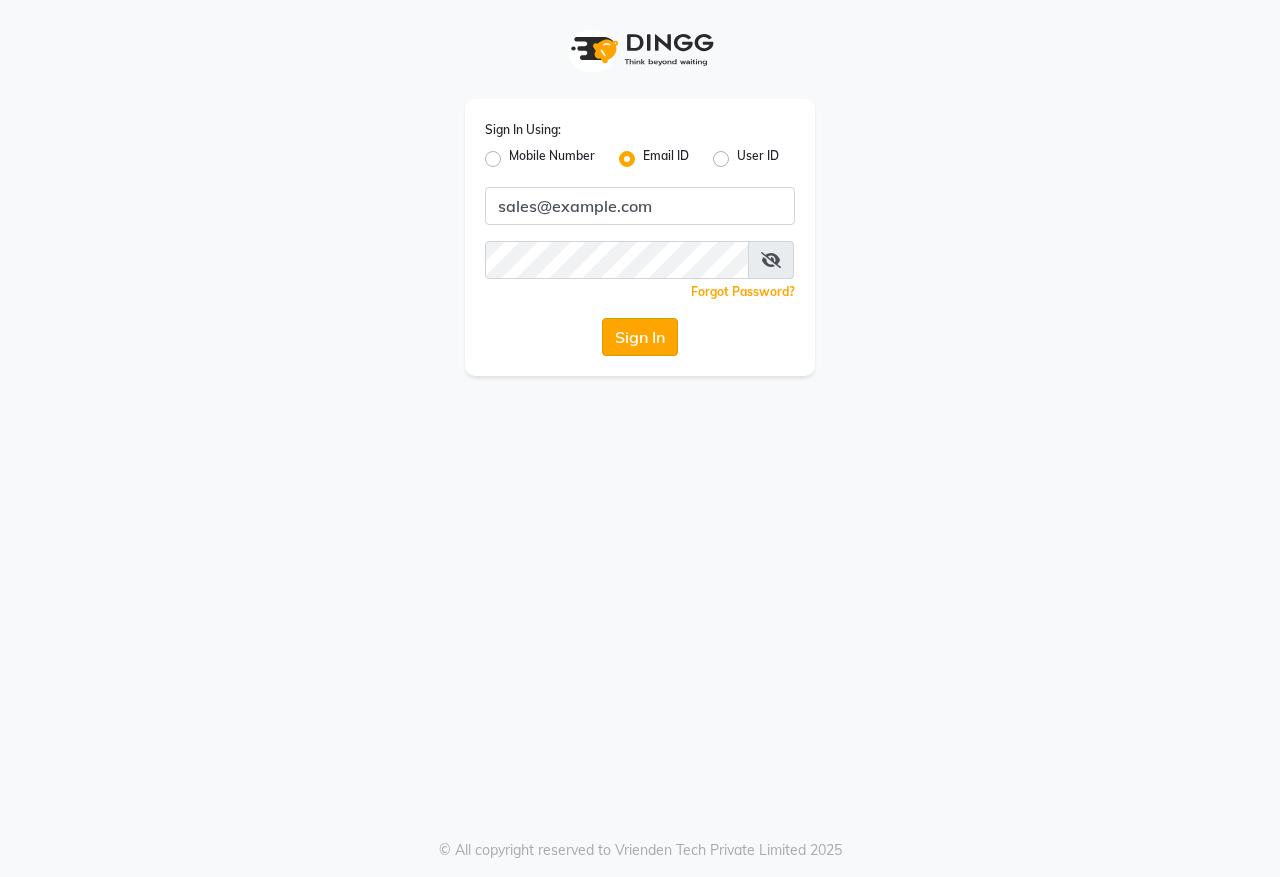 click on "Sign In" 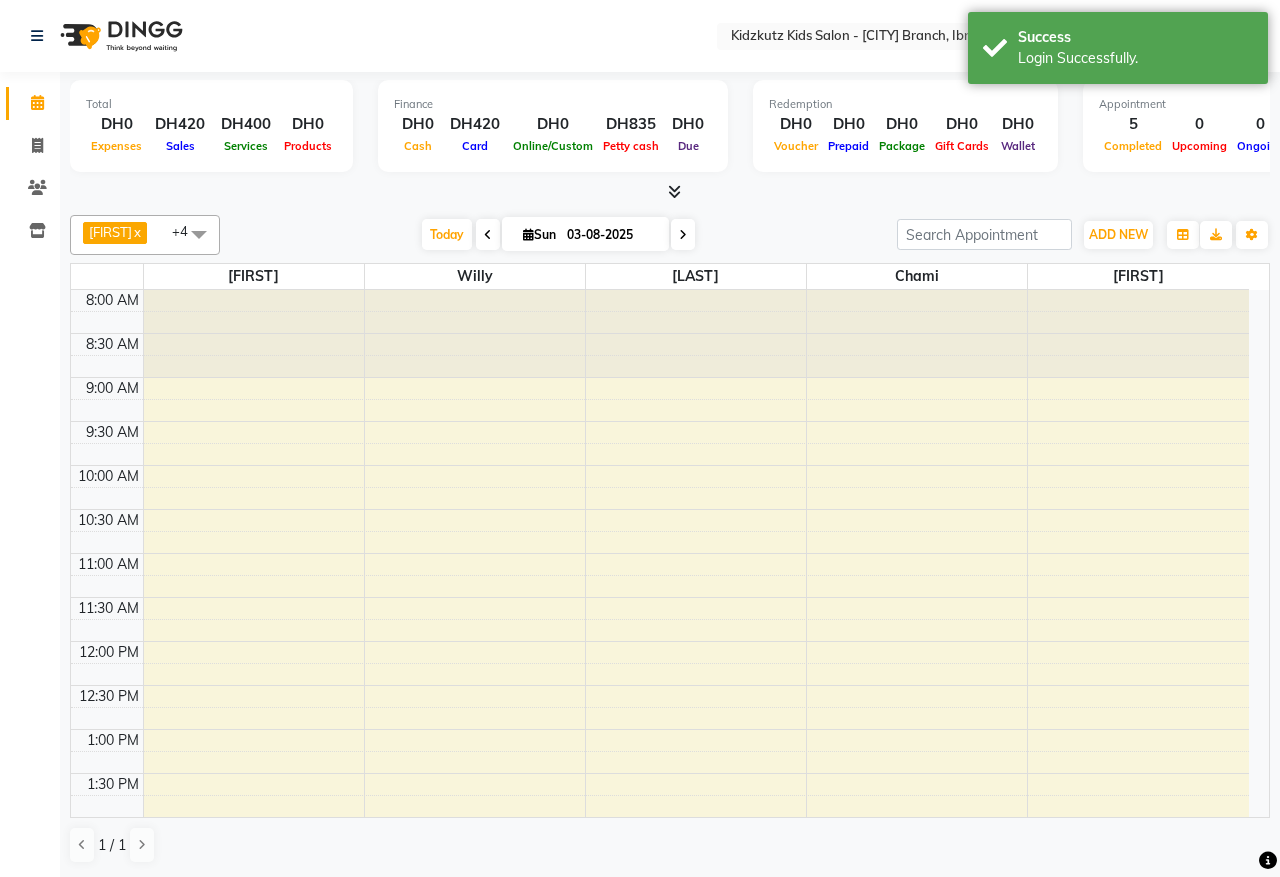 scroll, scrollTop: 0, scrollLeft: 0, axis: both 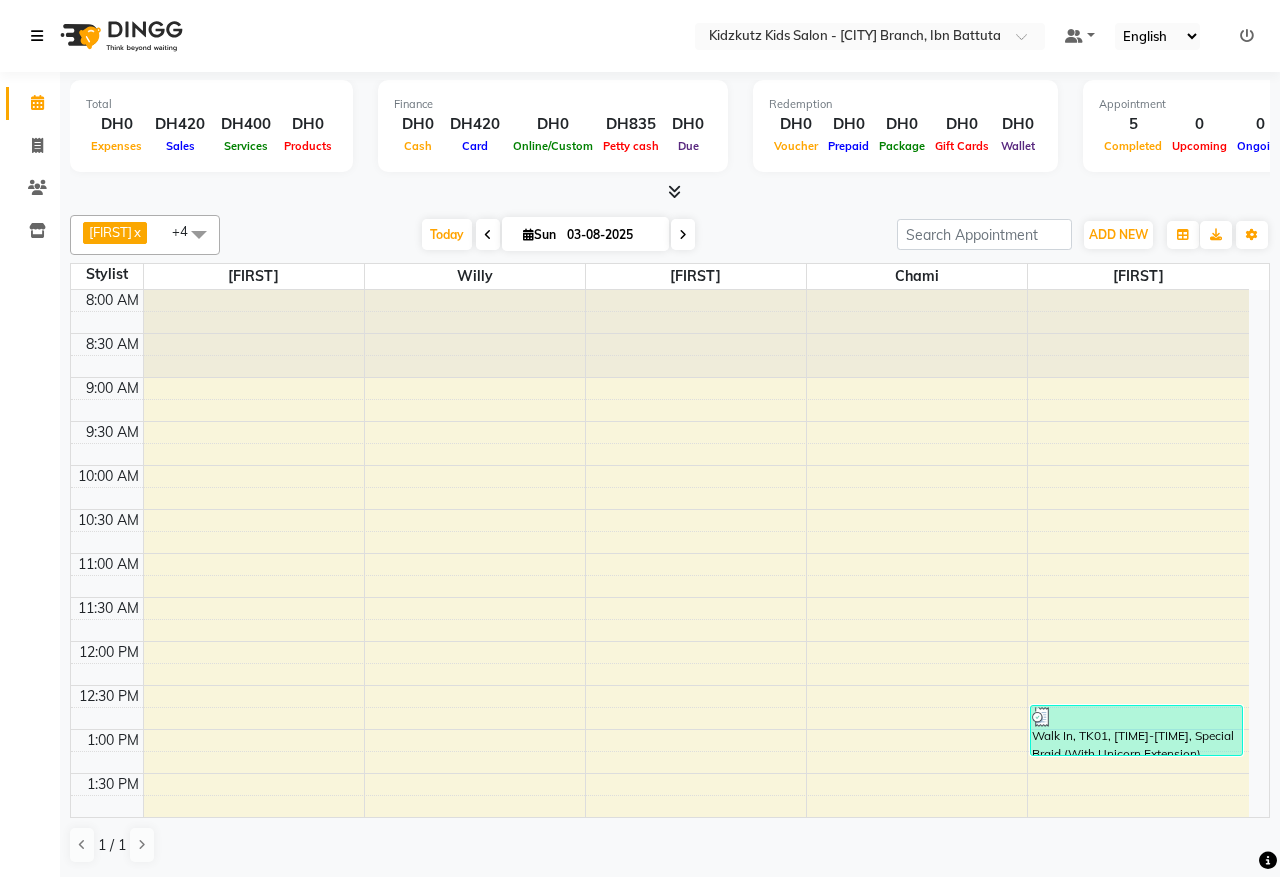 click at bounding box center (37, 36) 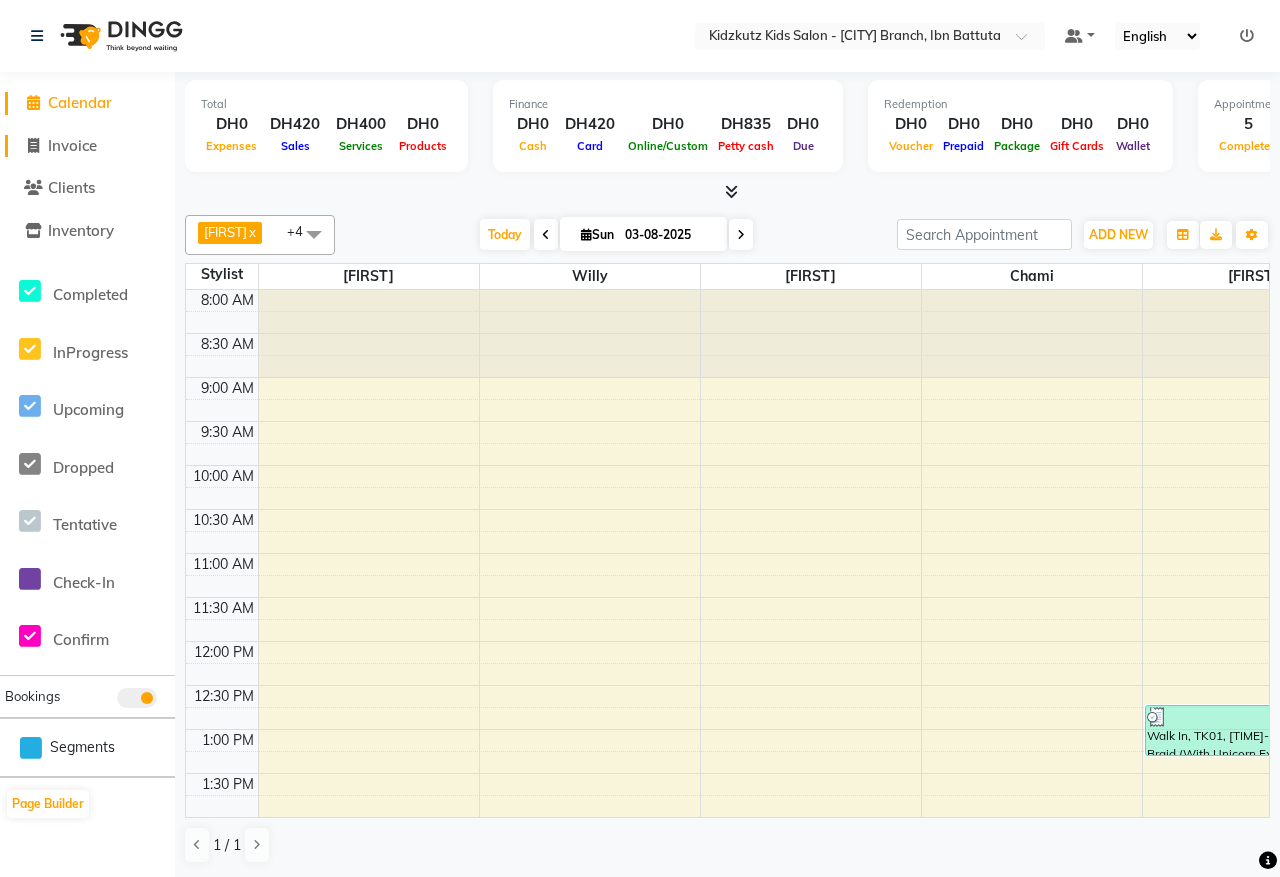 click on "Invoice" 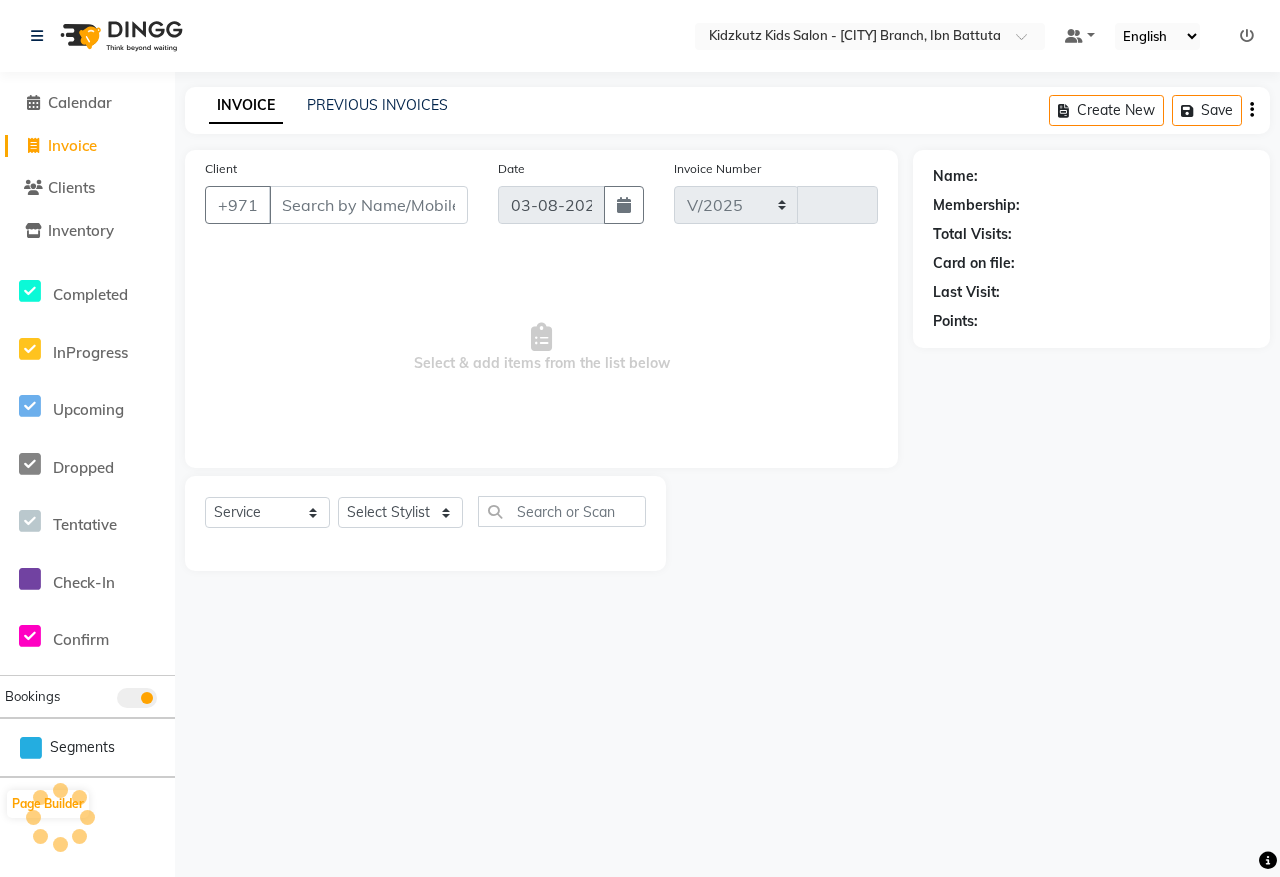 select on "8554" 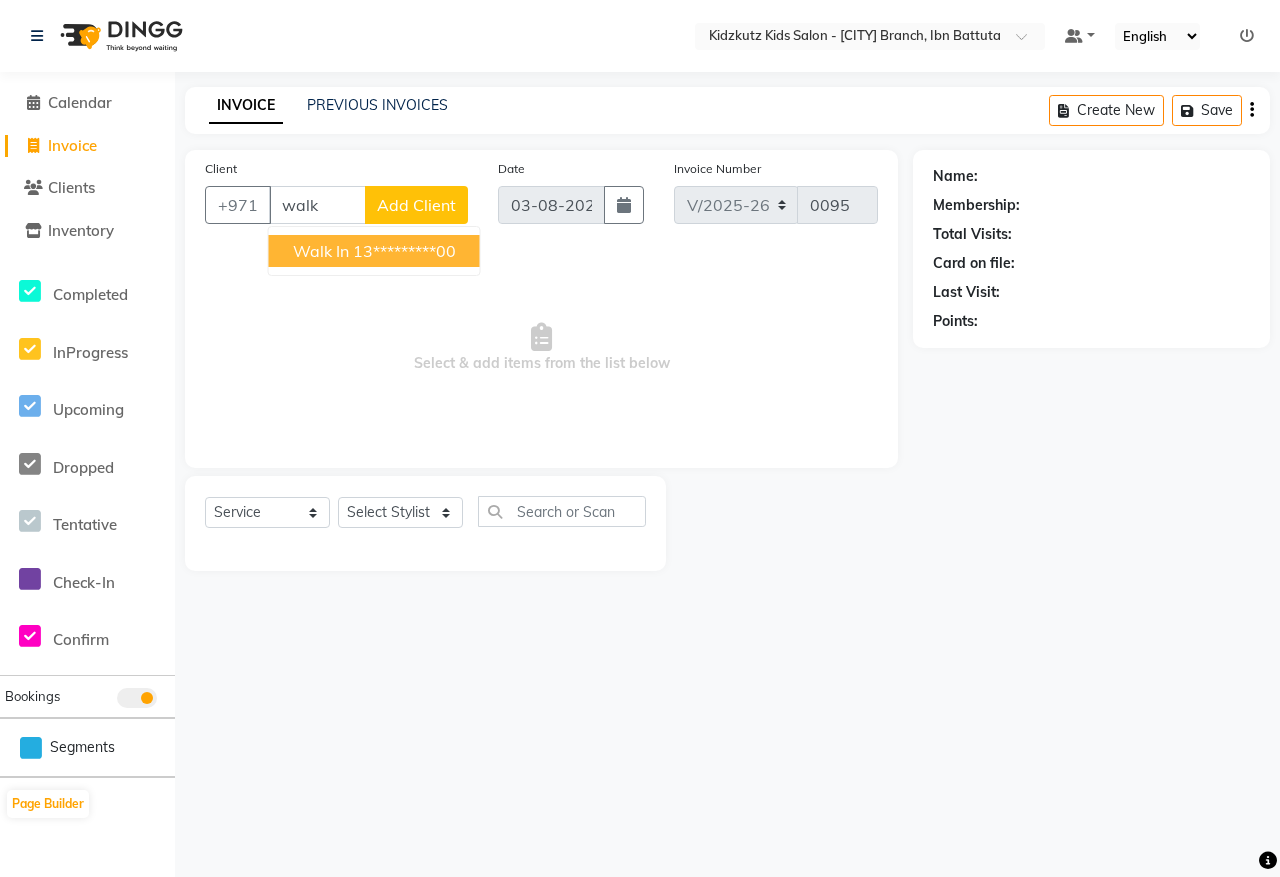 click on "13*********00" at bounding box center (404, 251) 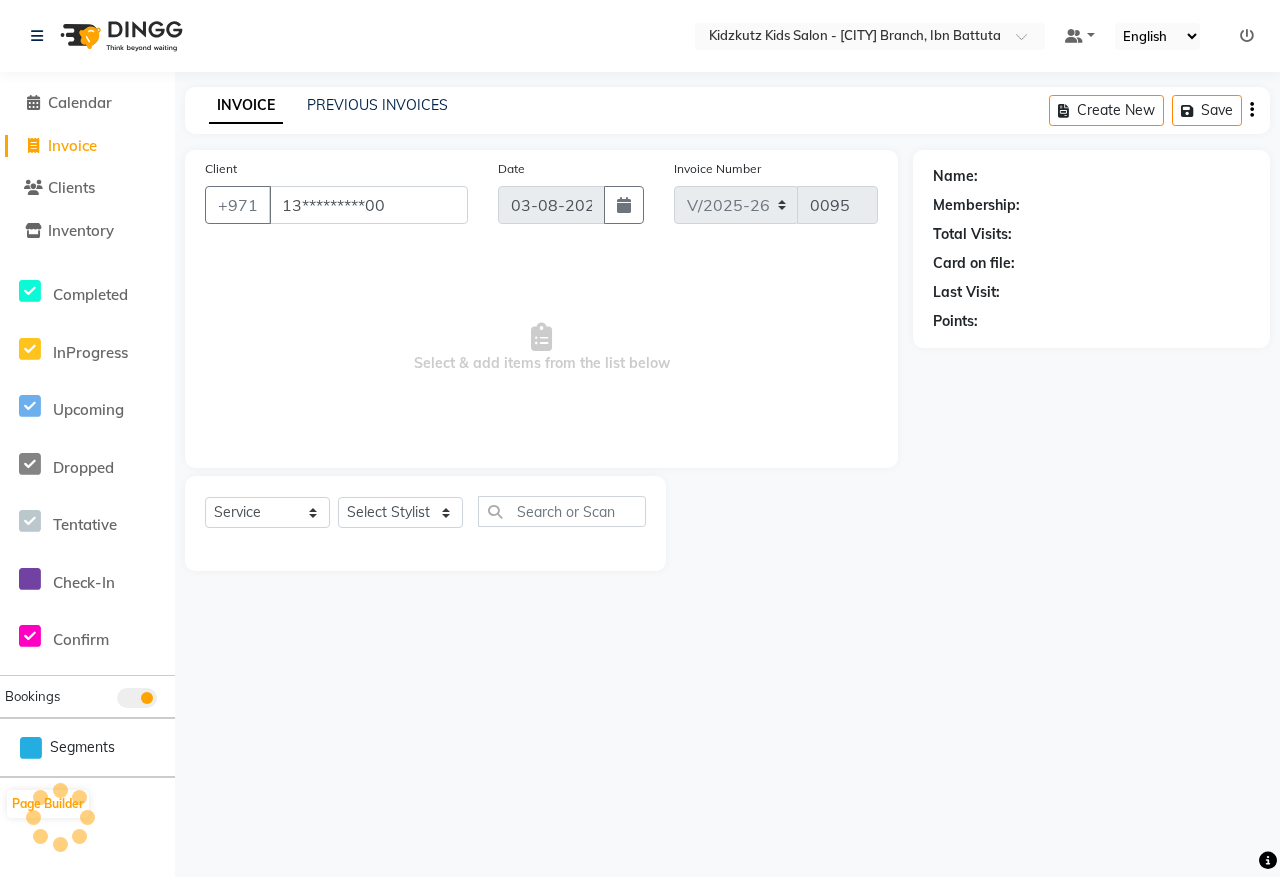 type on "13*********00" 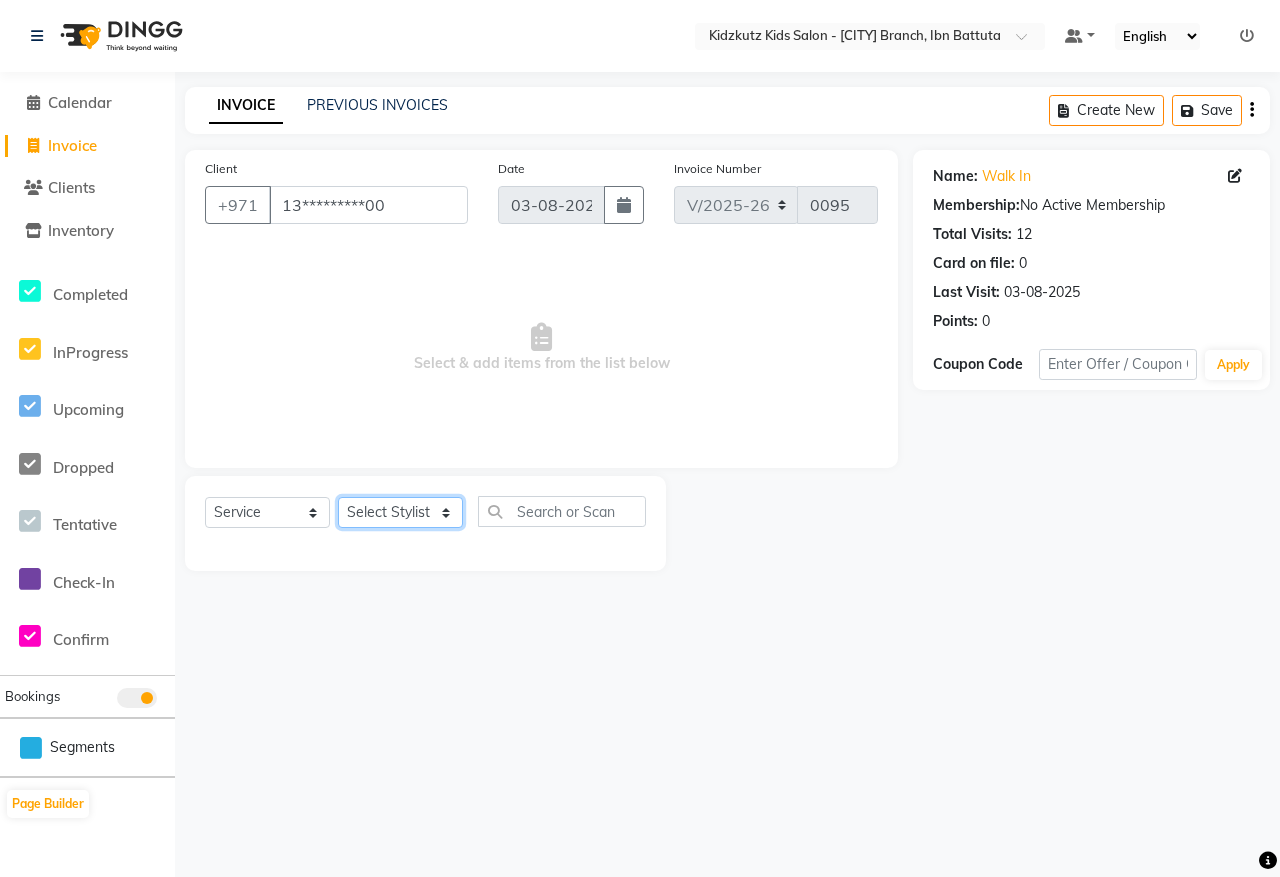 click on "Select Stylist Aris Barber6 Chami Mr. Marwan Sales Sarah Victor Willy" 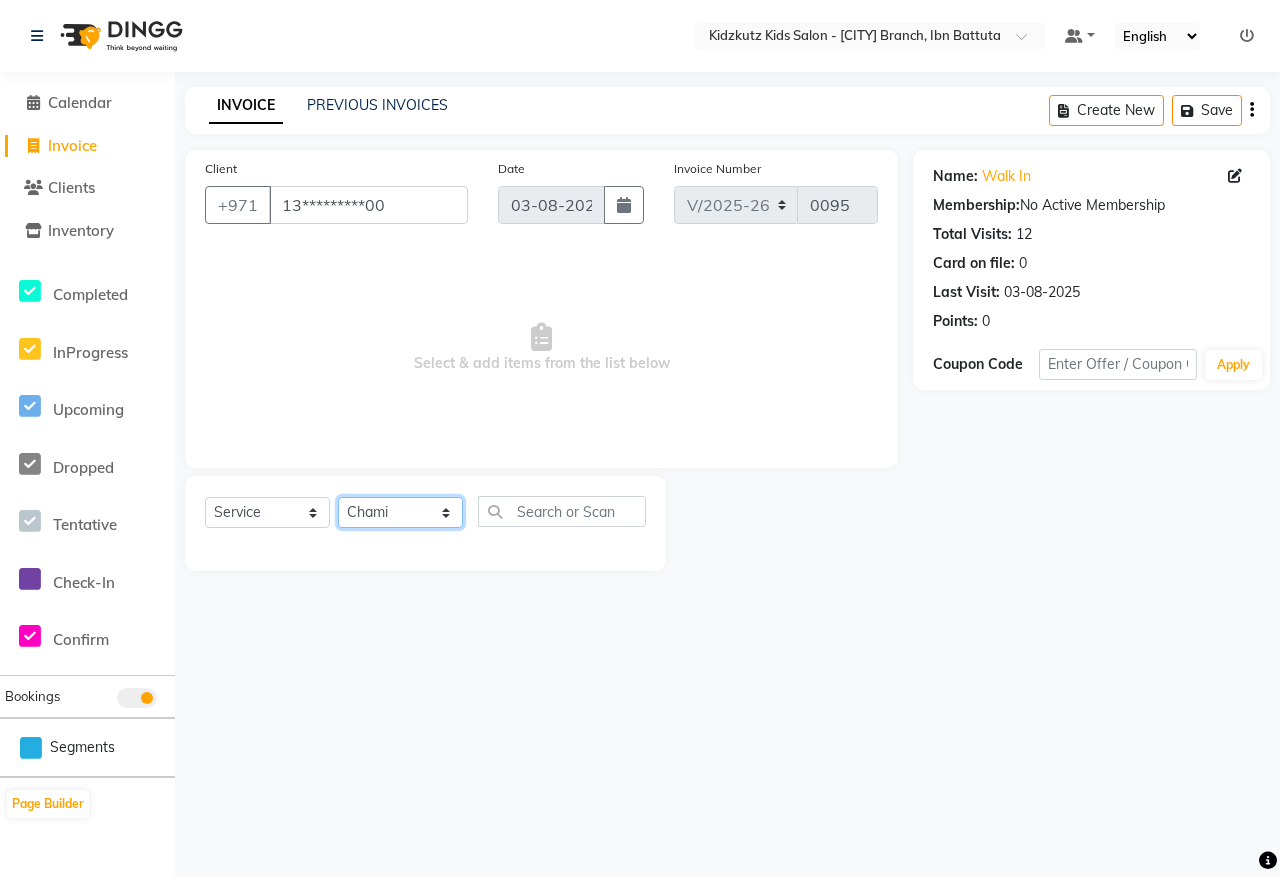 click on "Select Stylist Aris Barber6 Chami Mr. Marwan Sales Sarah Victor Willy" 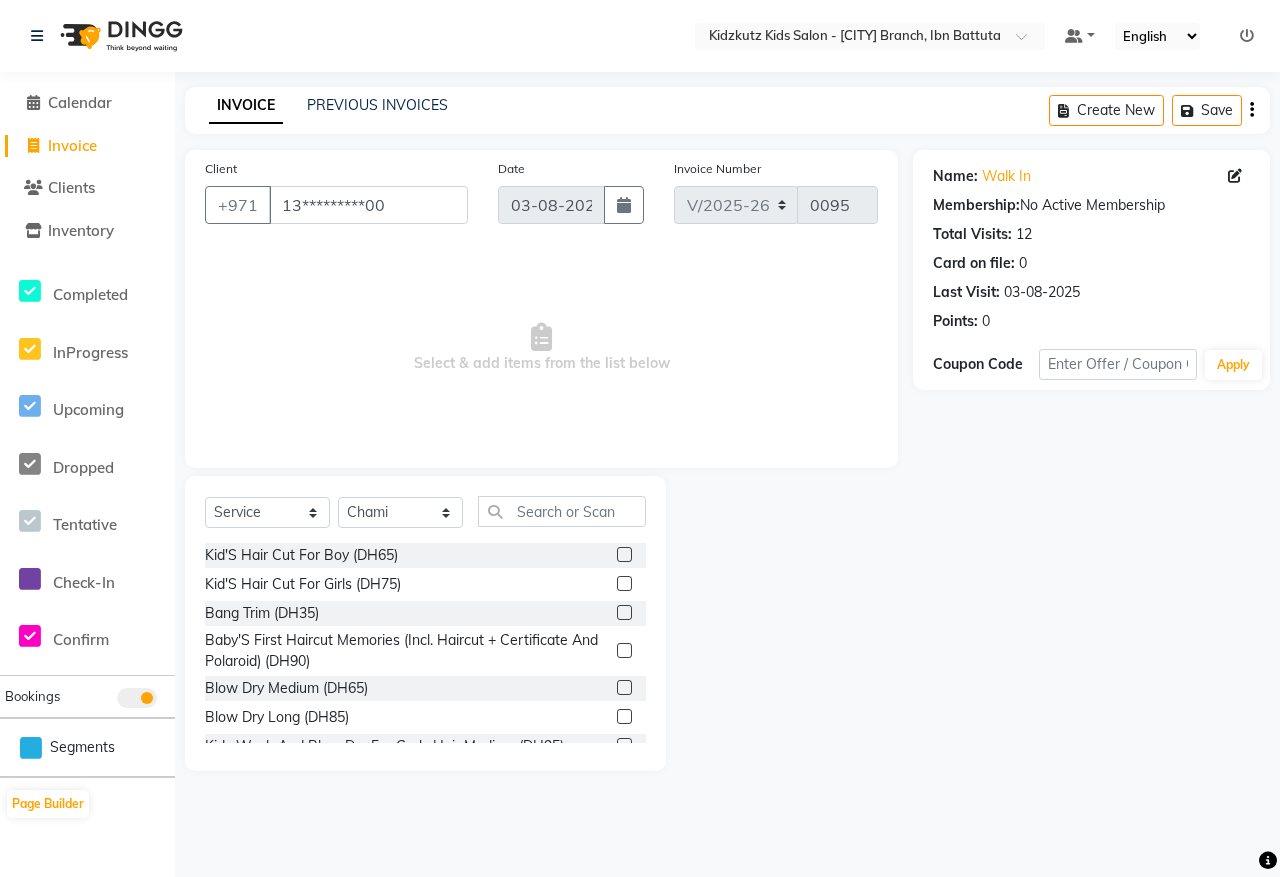 click 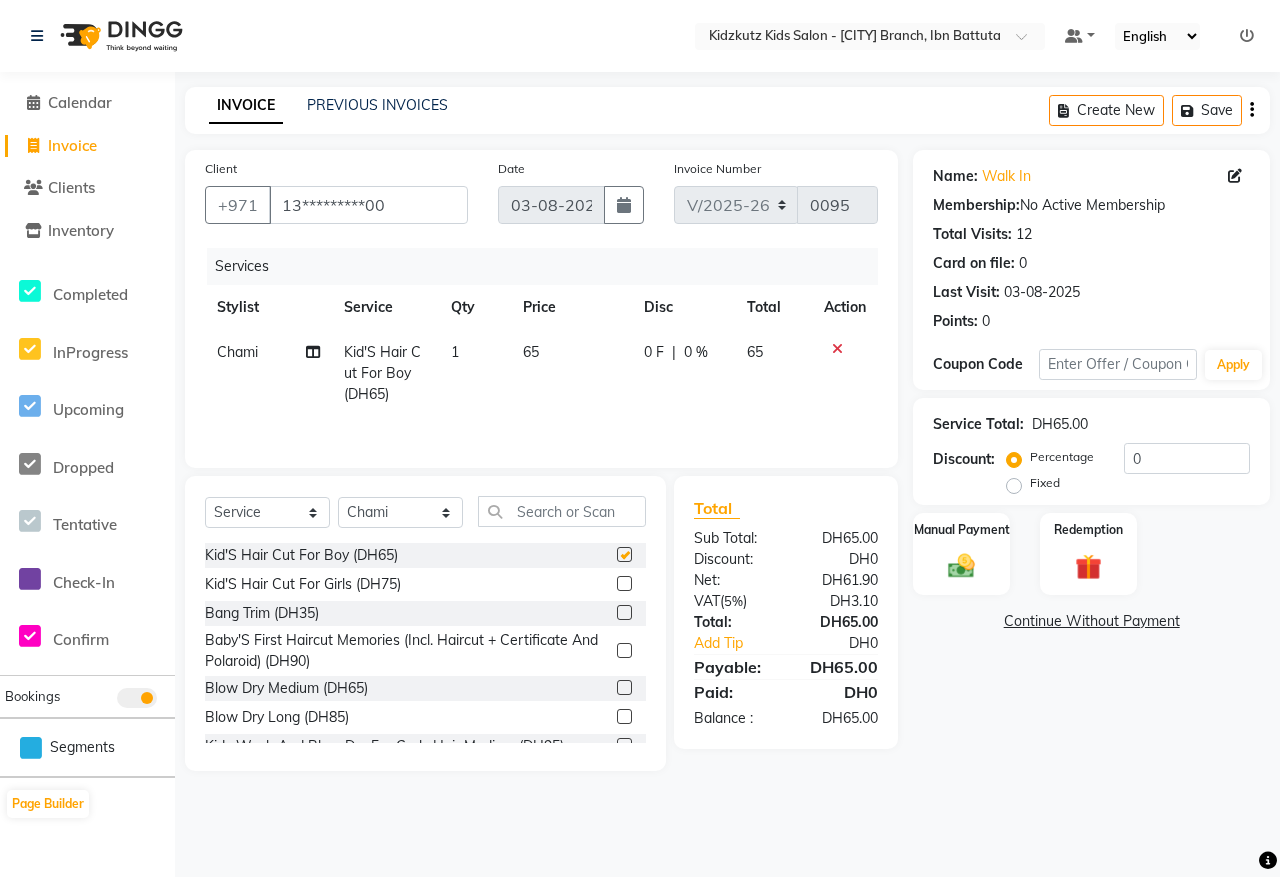checkbox on "false" 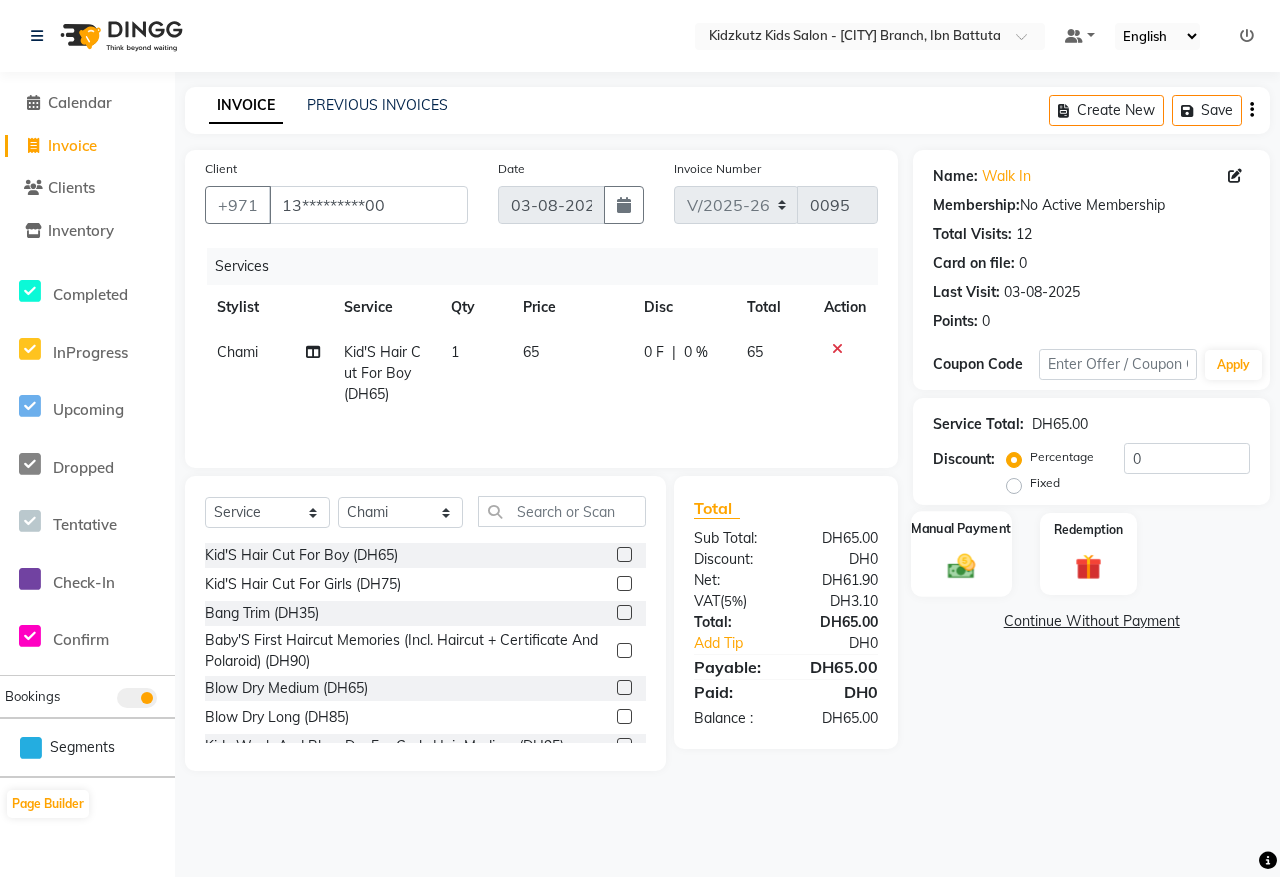 click 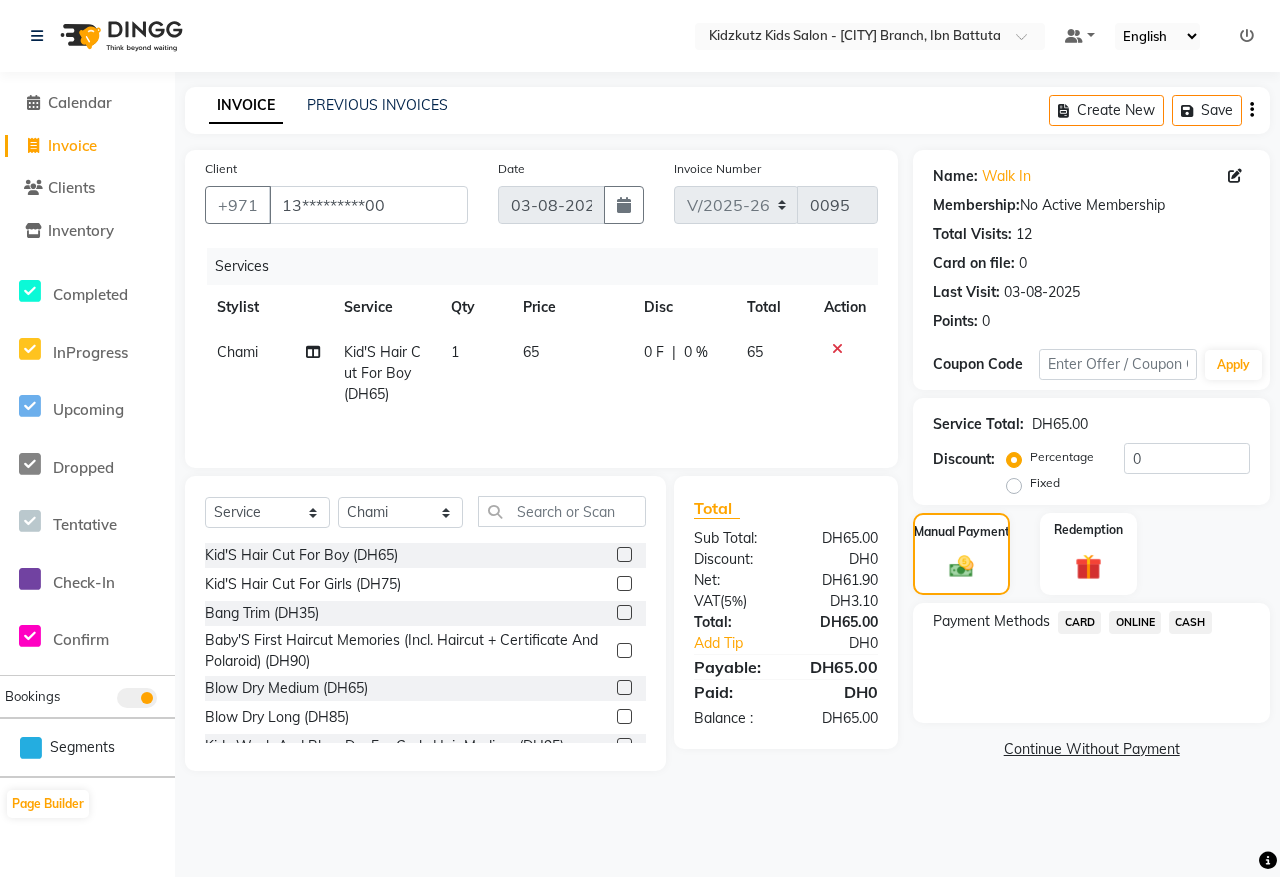 click on "CARD" 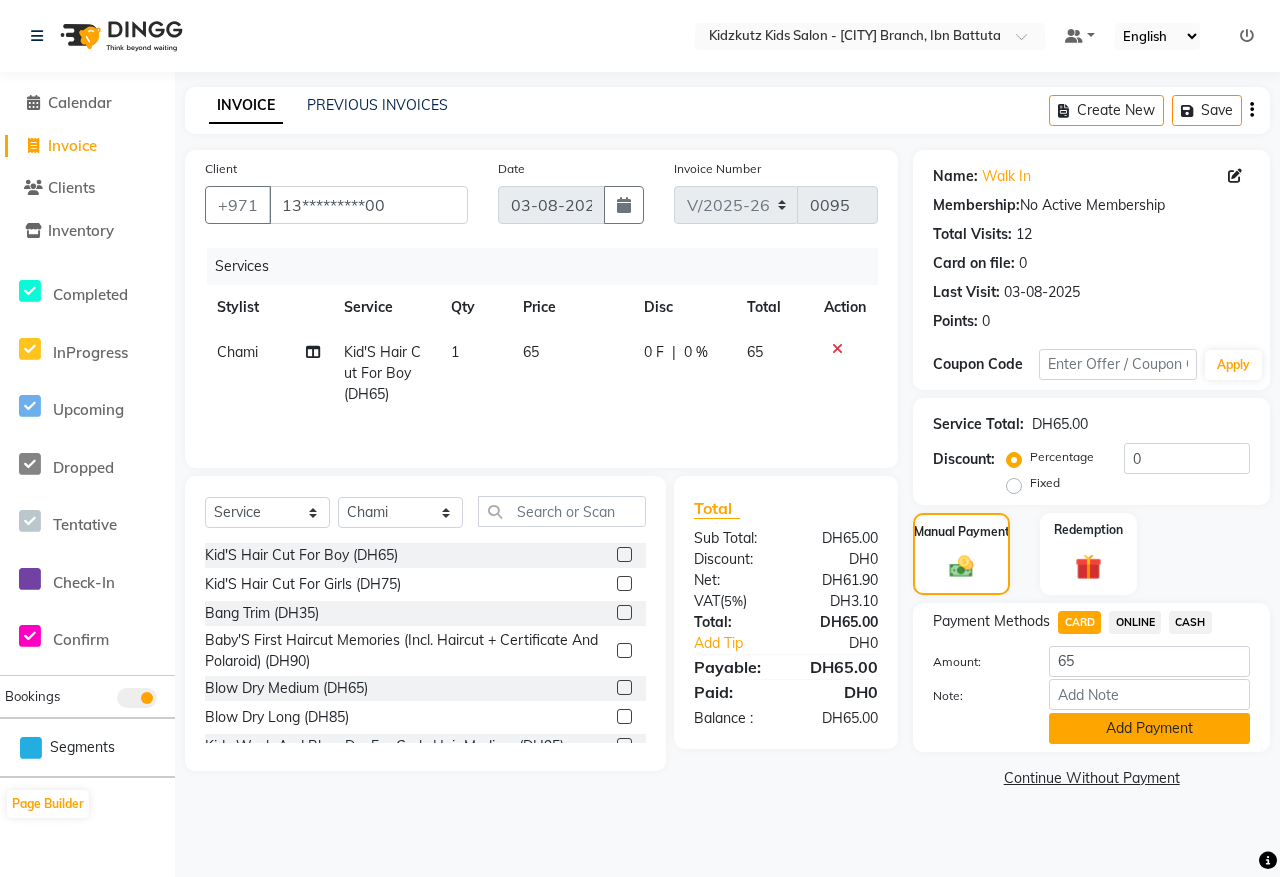 click on "Add Payment" 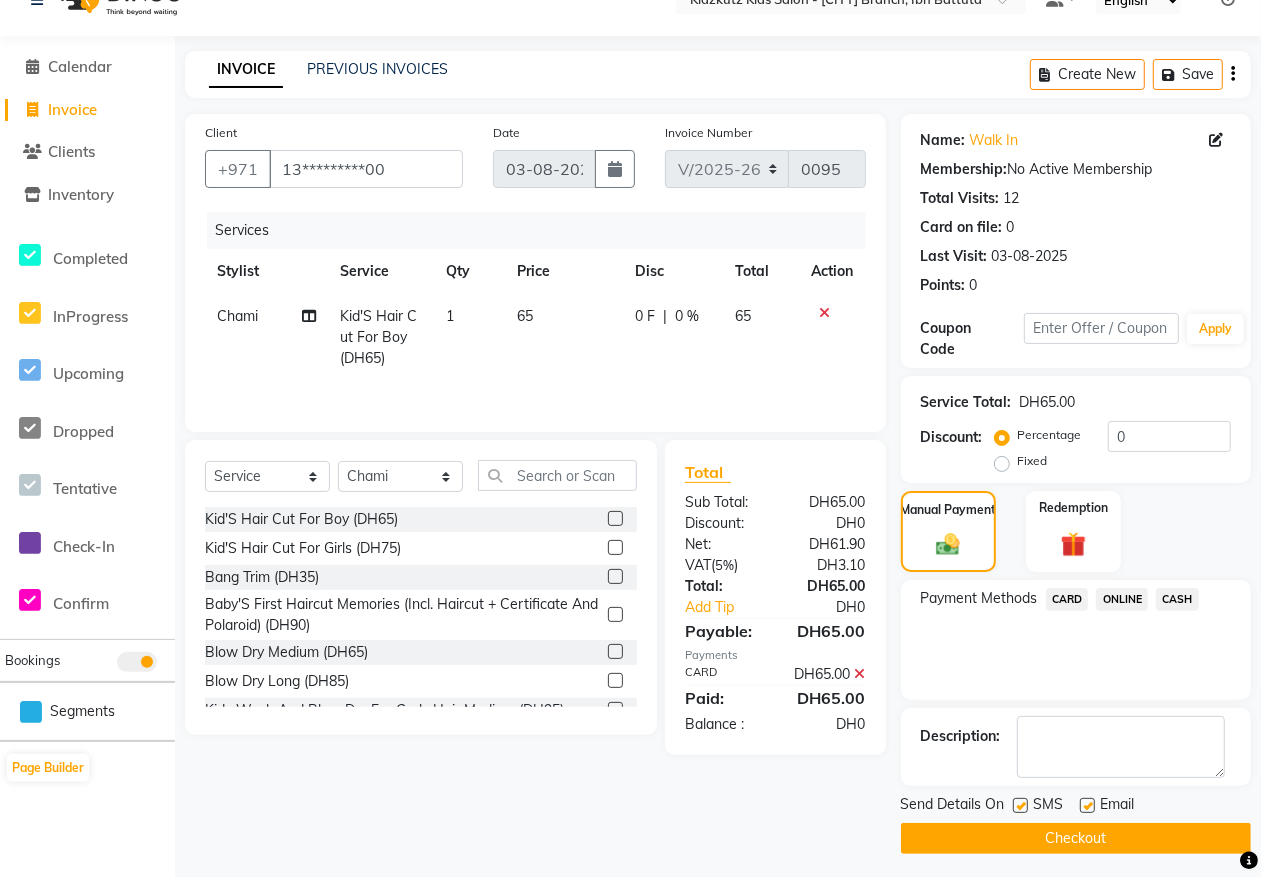 scroll, scrollTop: 43, scrollLeft: 0, axis: vertical 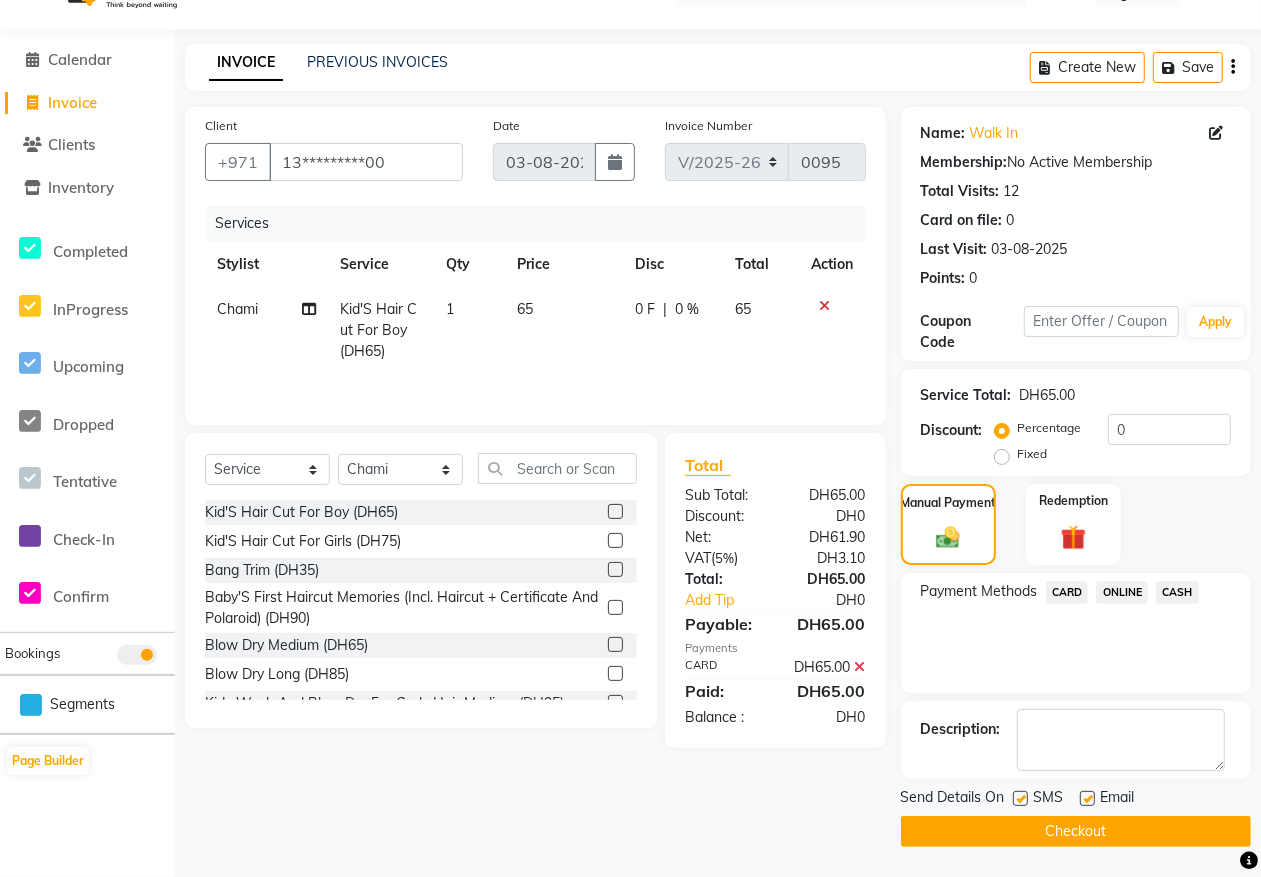 click 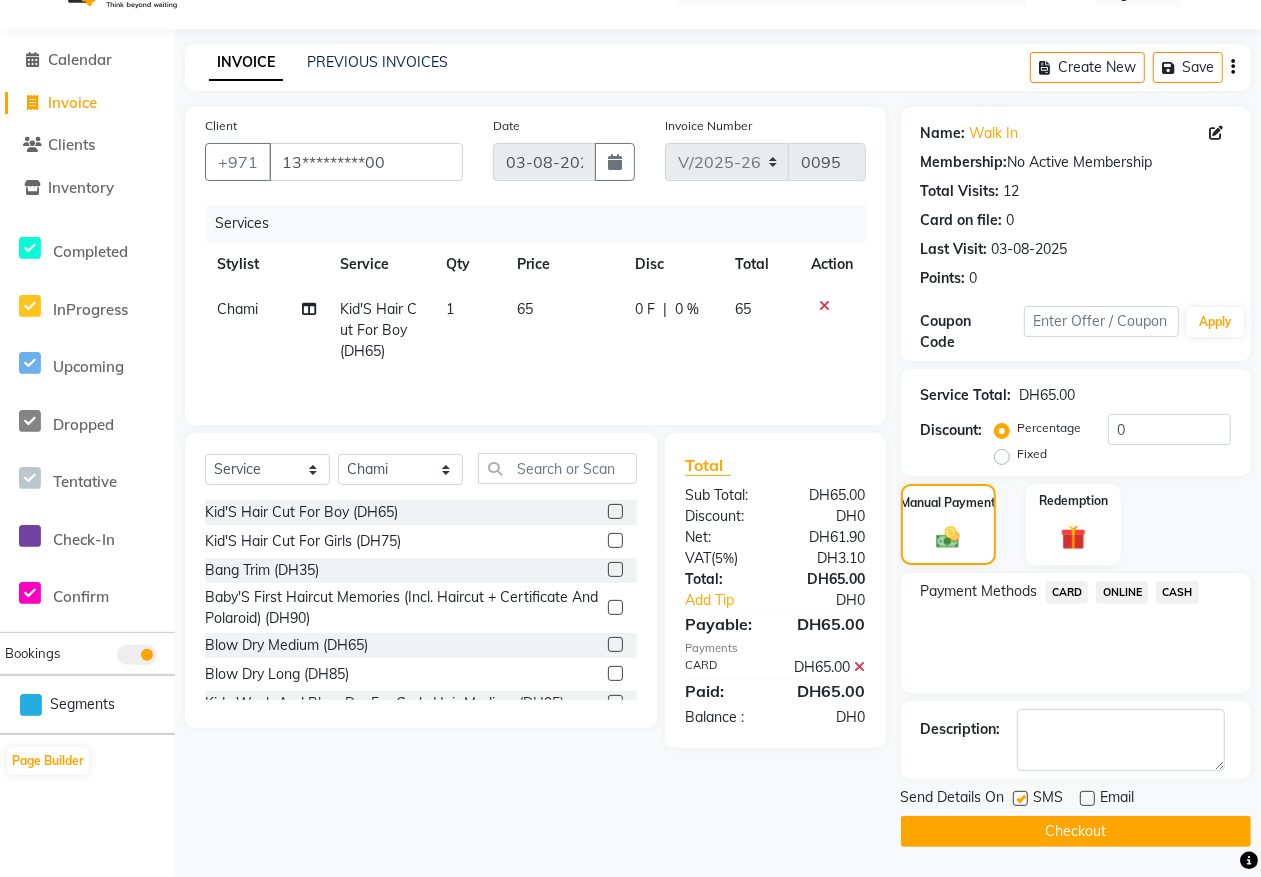 click on "Checkout" 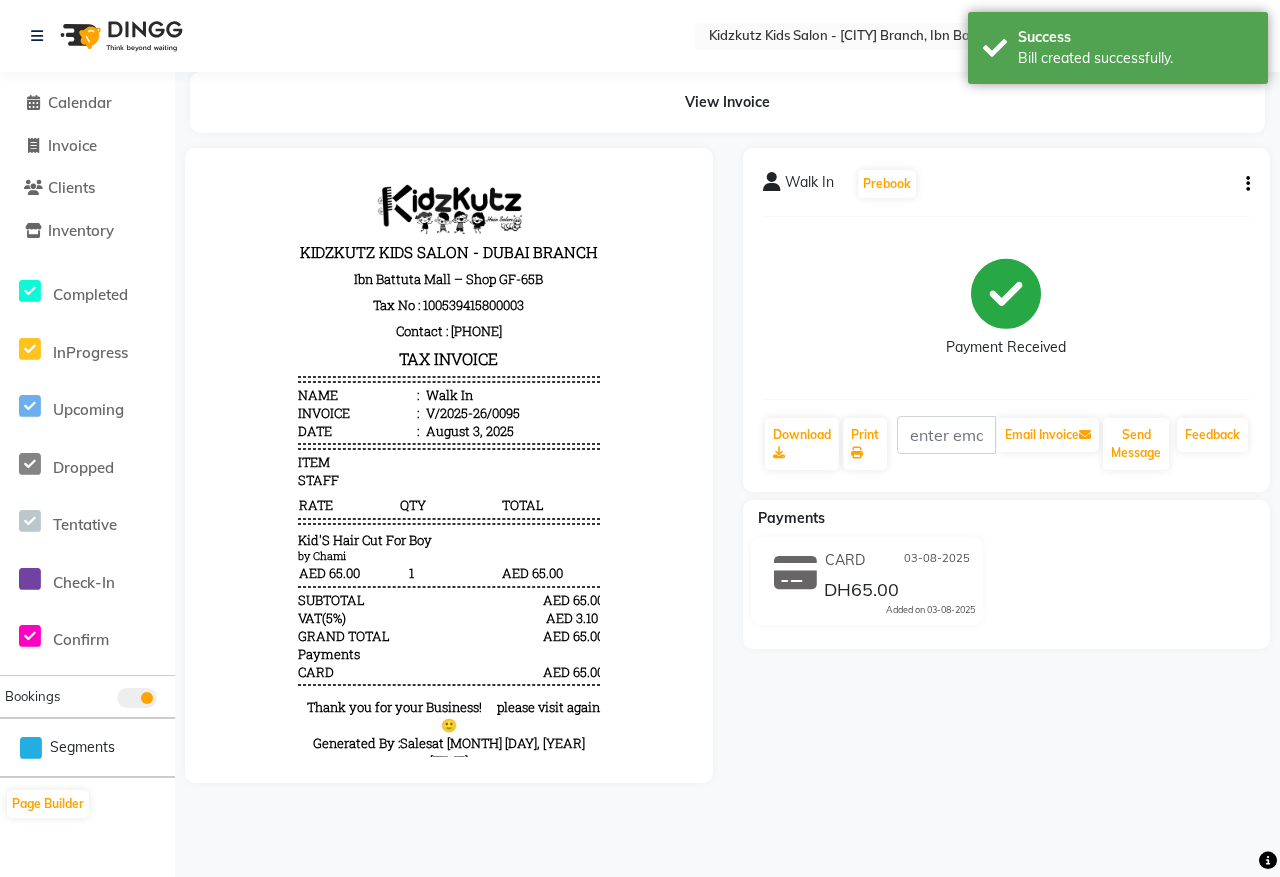 scroll, scrollTop: 0, scrollLeft: 0, axis: both 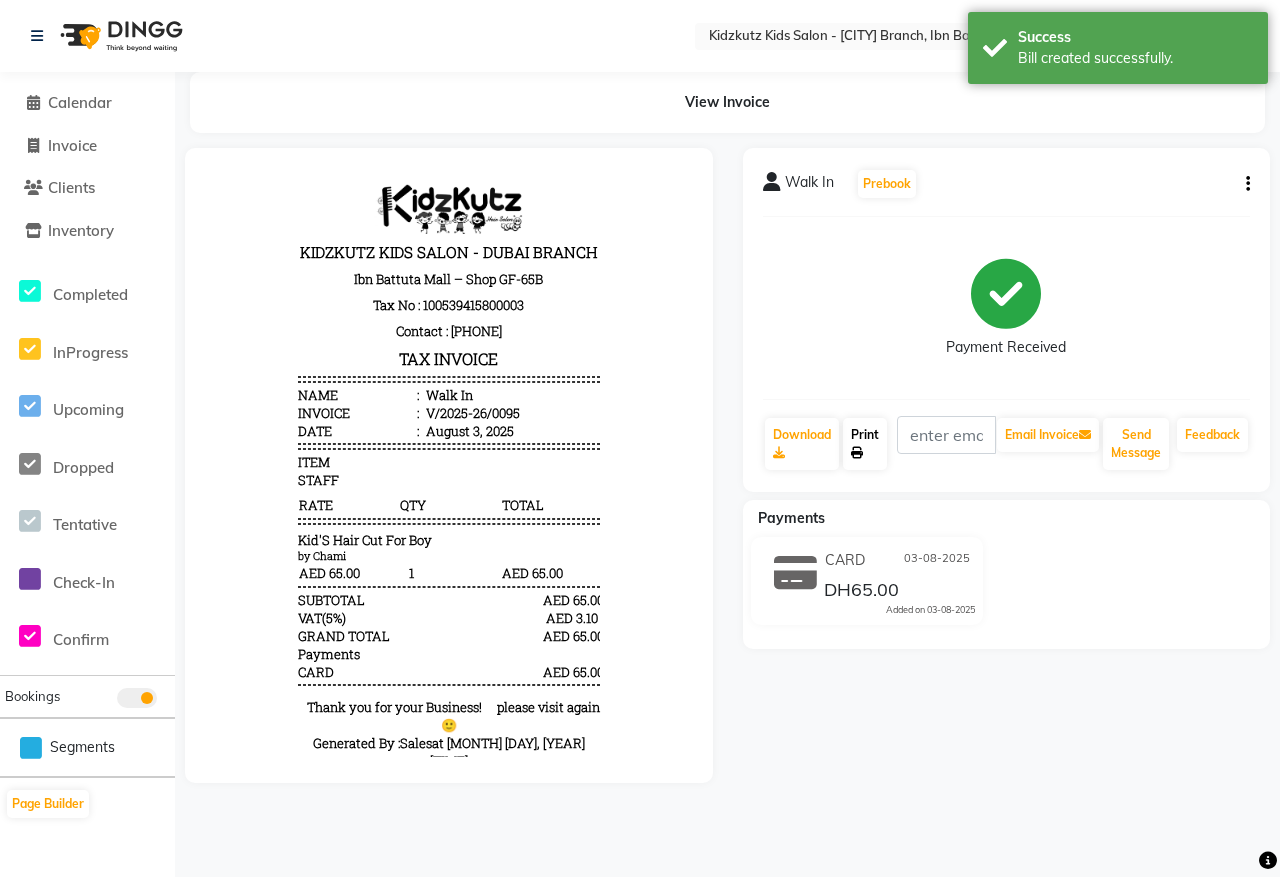 click on "Print" 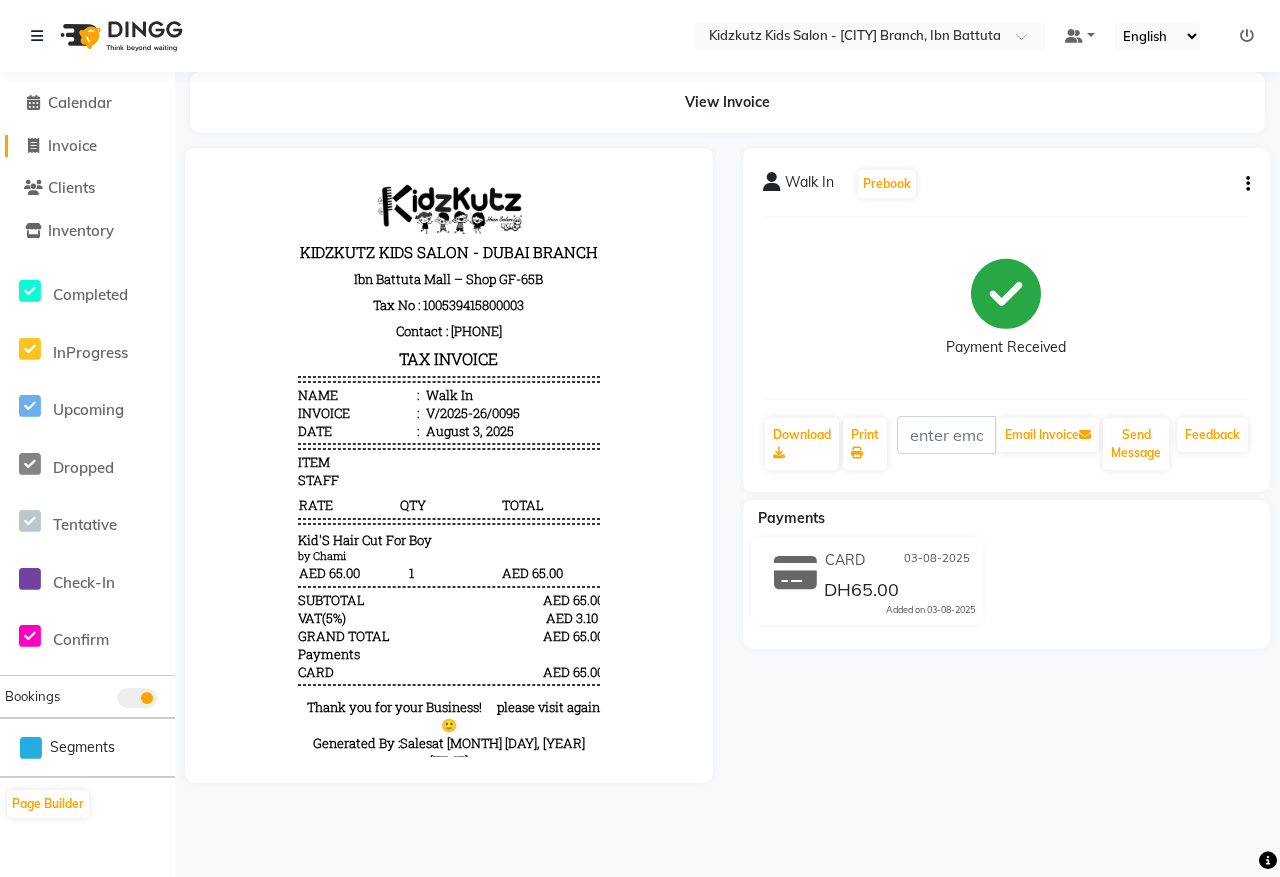 click on "Invoice" 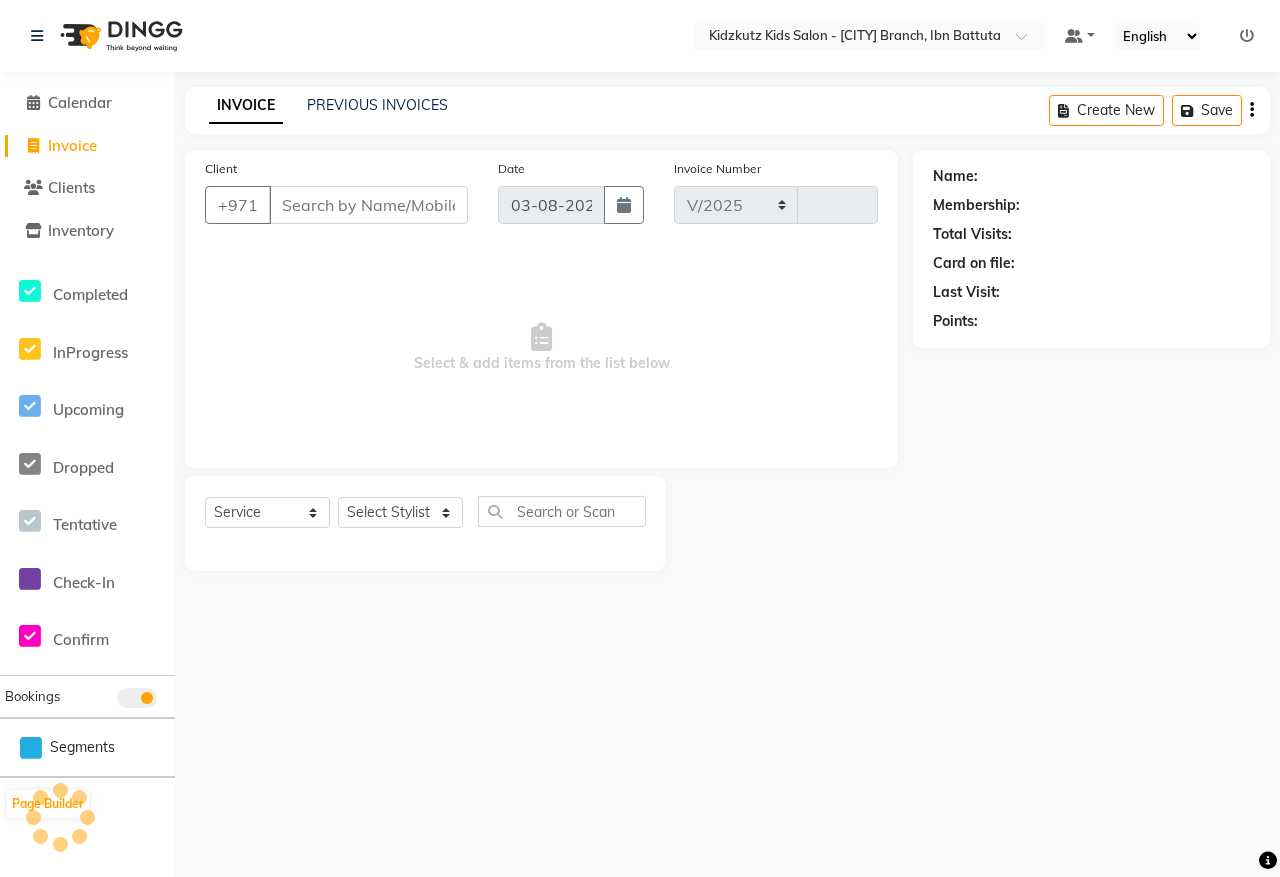 select on "8554" 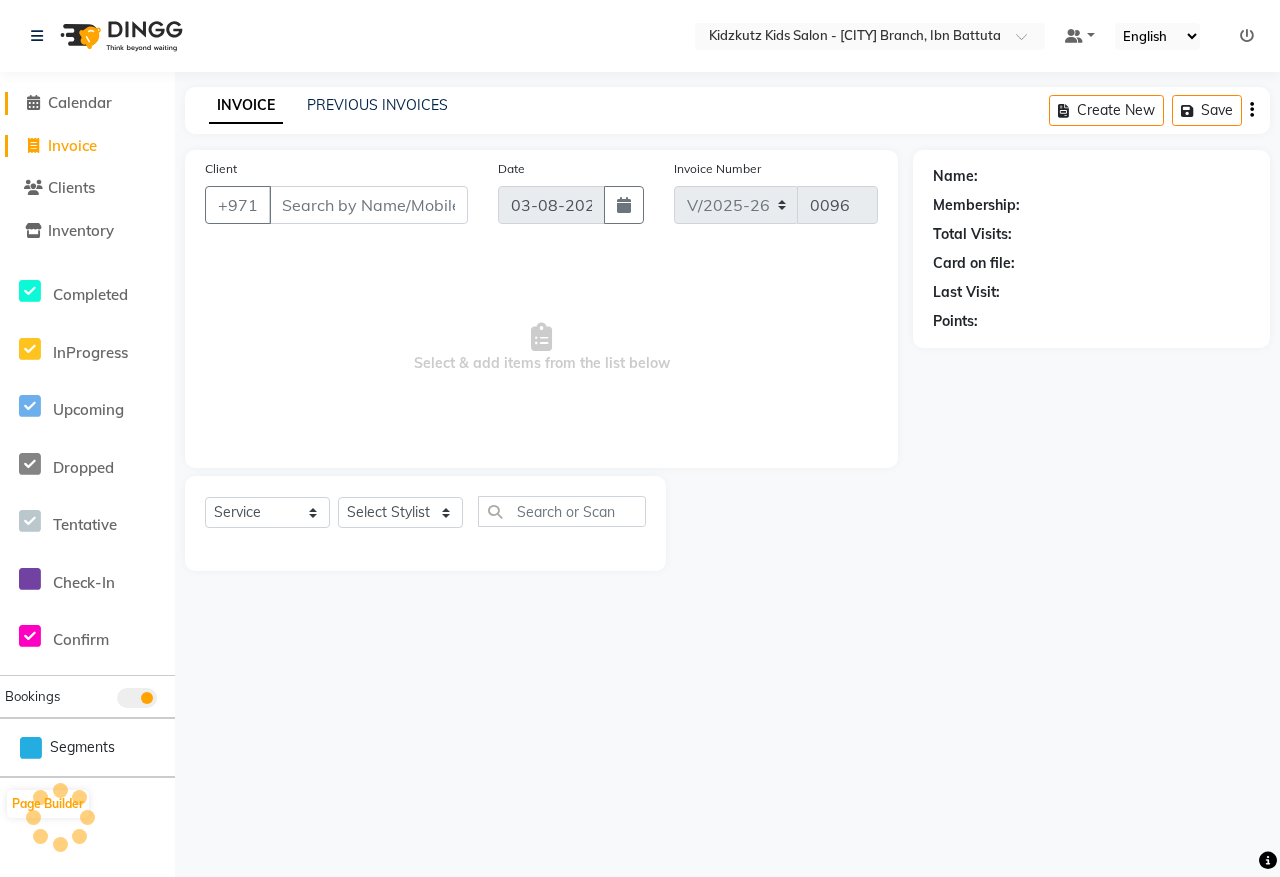click on "Calendar" 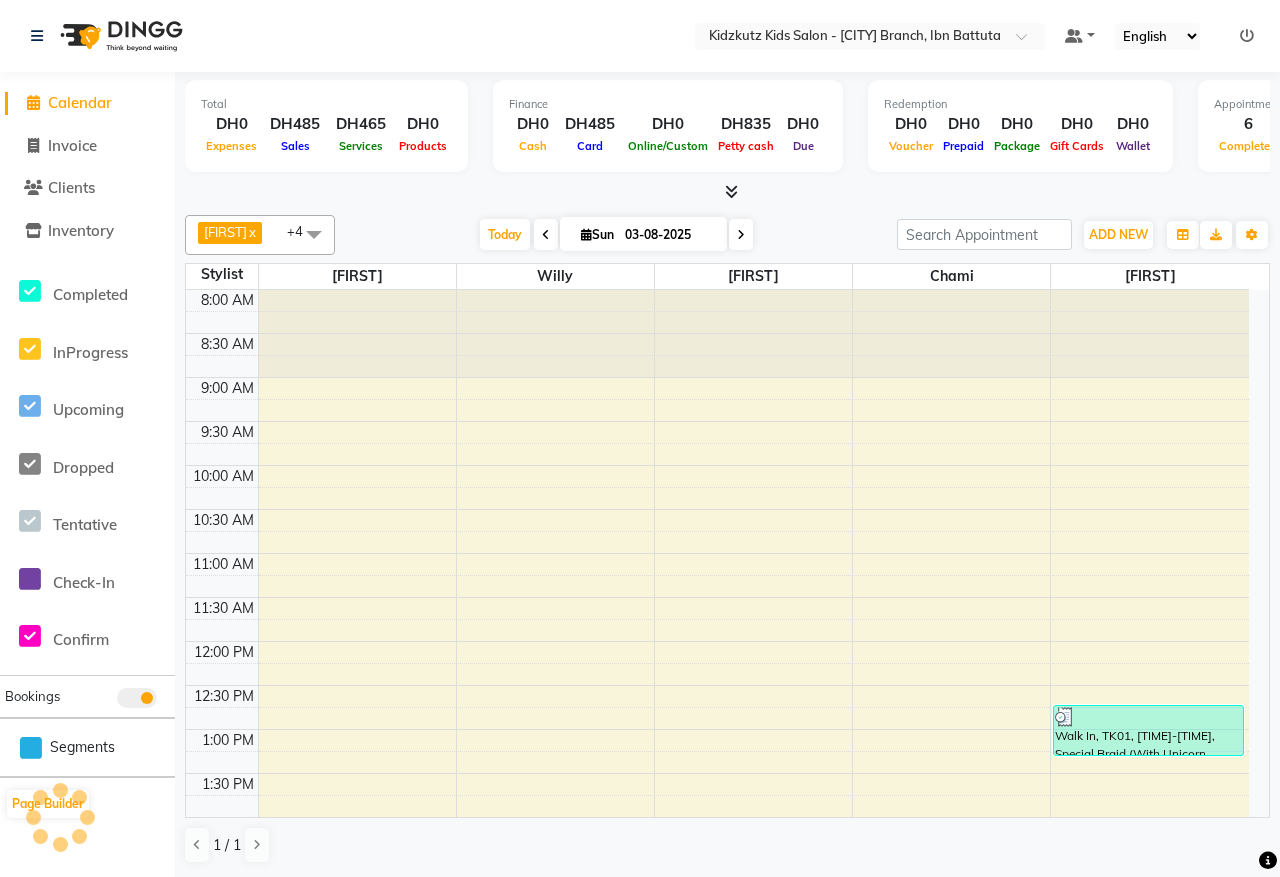 scroll, scrollTop: 0, scrollLeft: 0, axis: both 